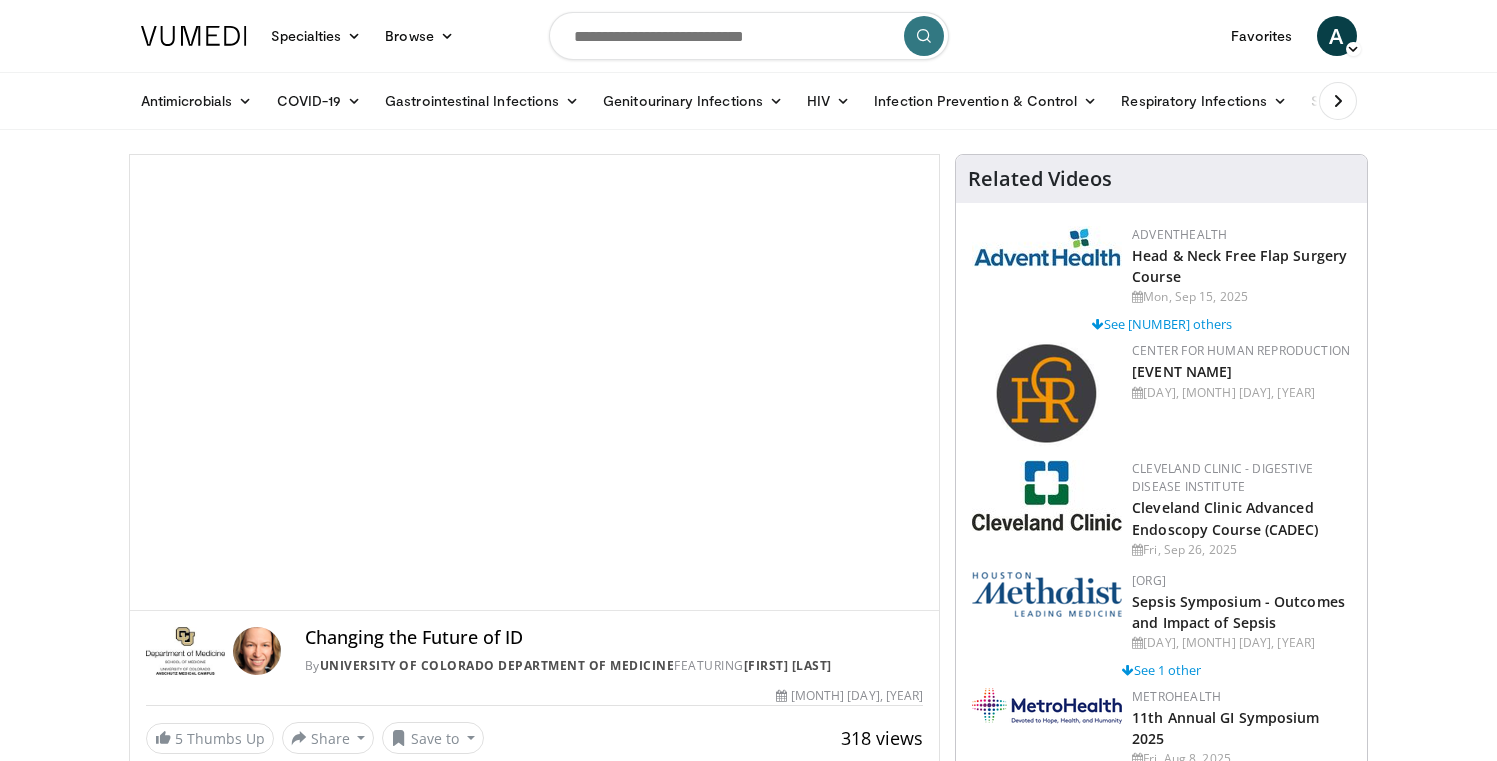 scroll, scrollTop: 0, scrollLeft: 0, axis: both 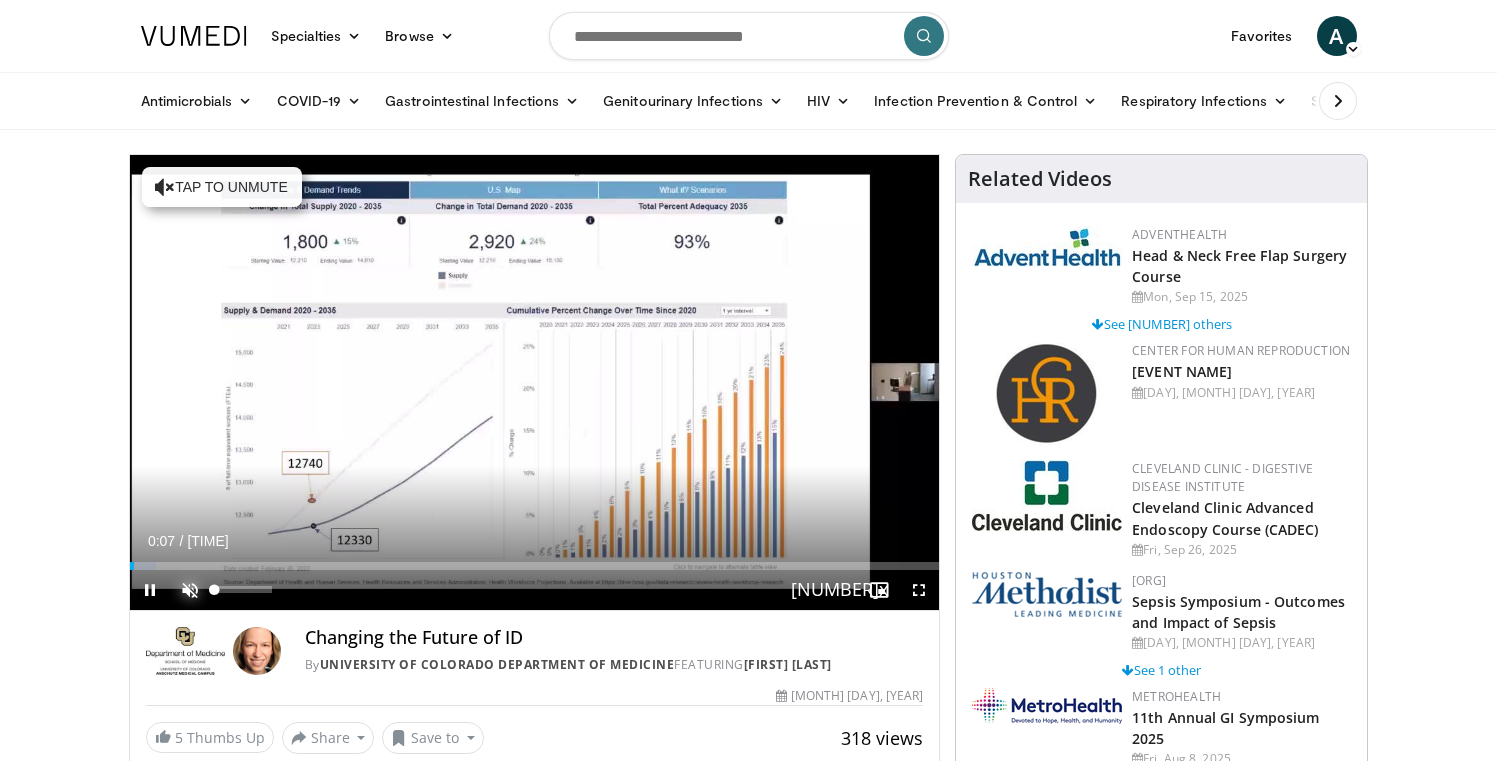 click at bounding box center [190, 590] 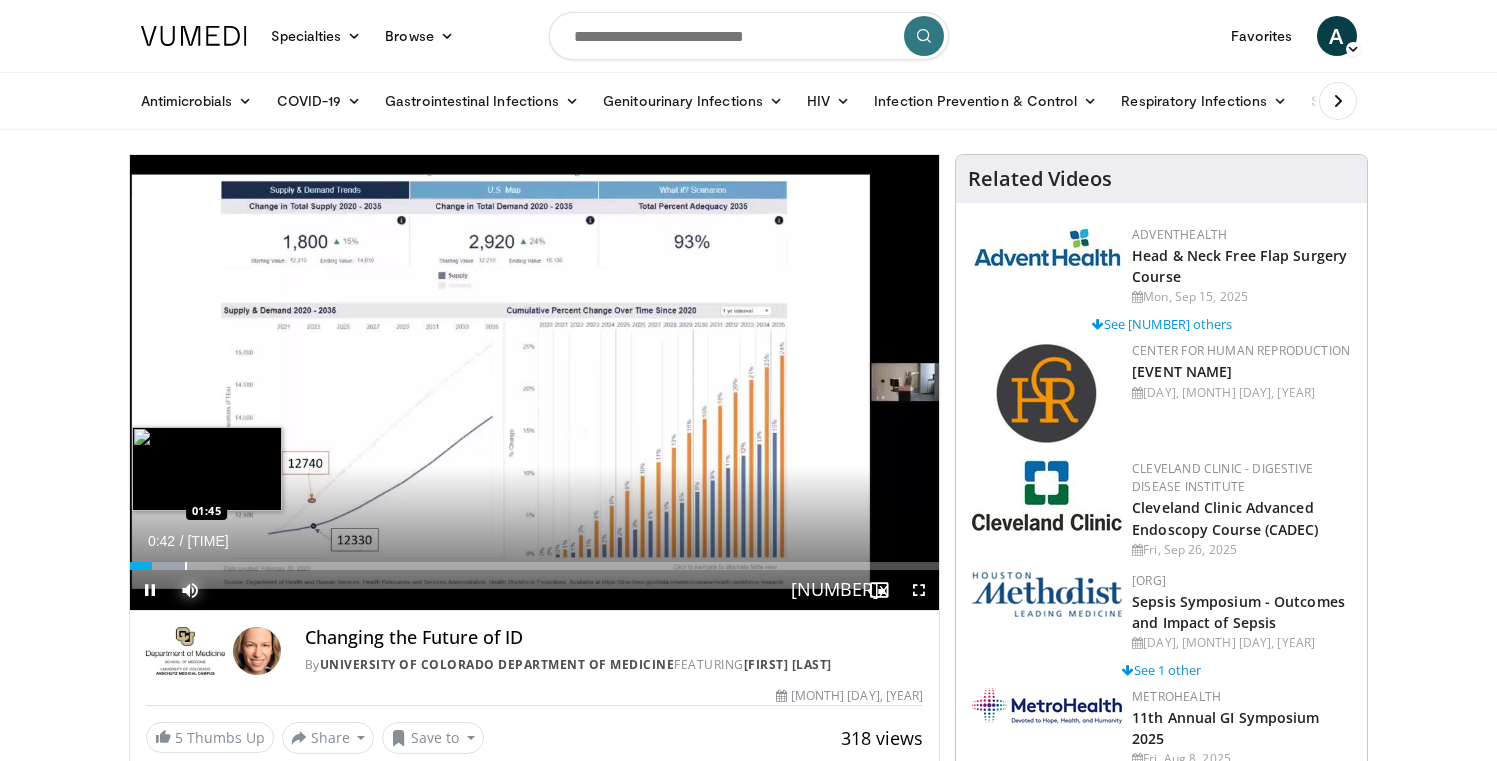 click at bounding box center (186, 566) 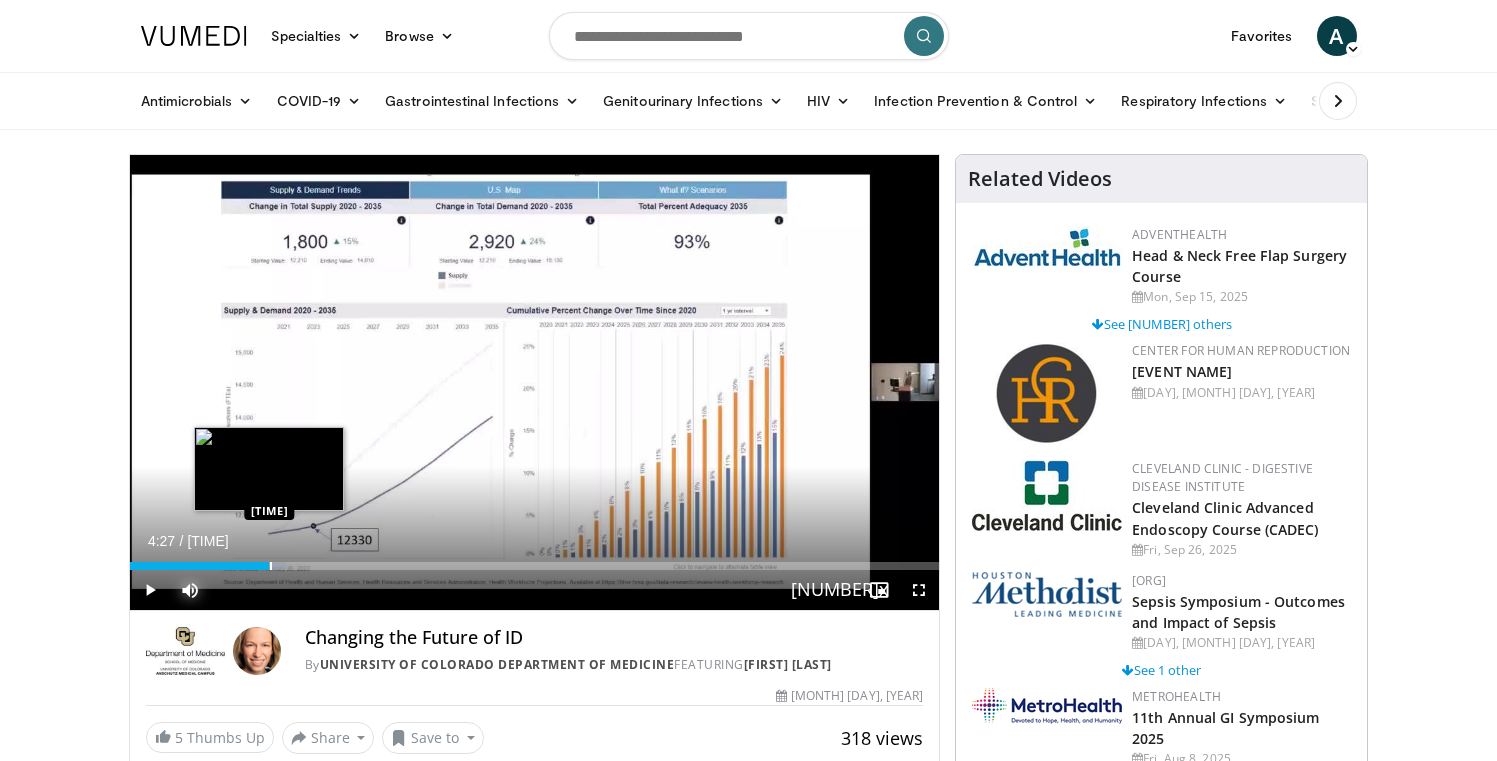 click at bounding box center (271, 566) 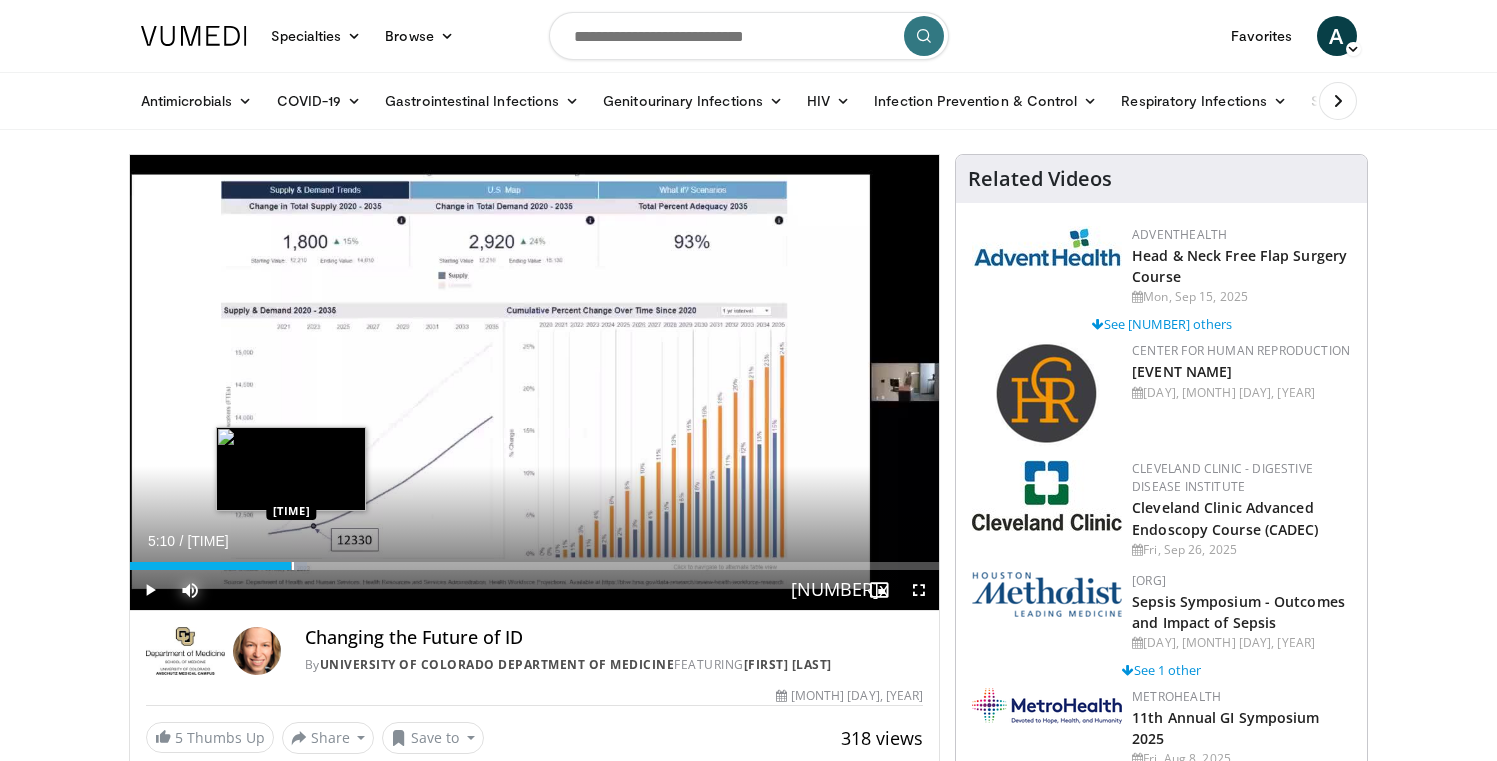 click at bounding box center (293, 566) 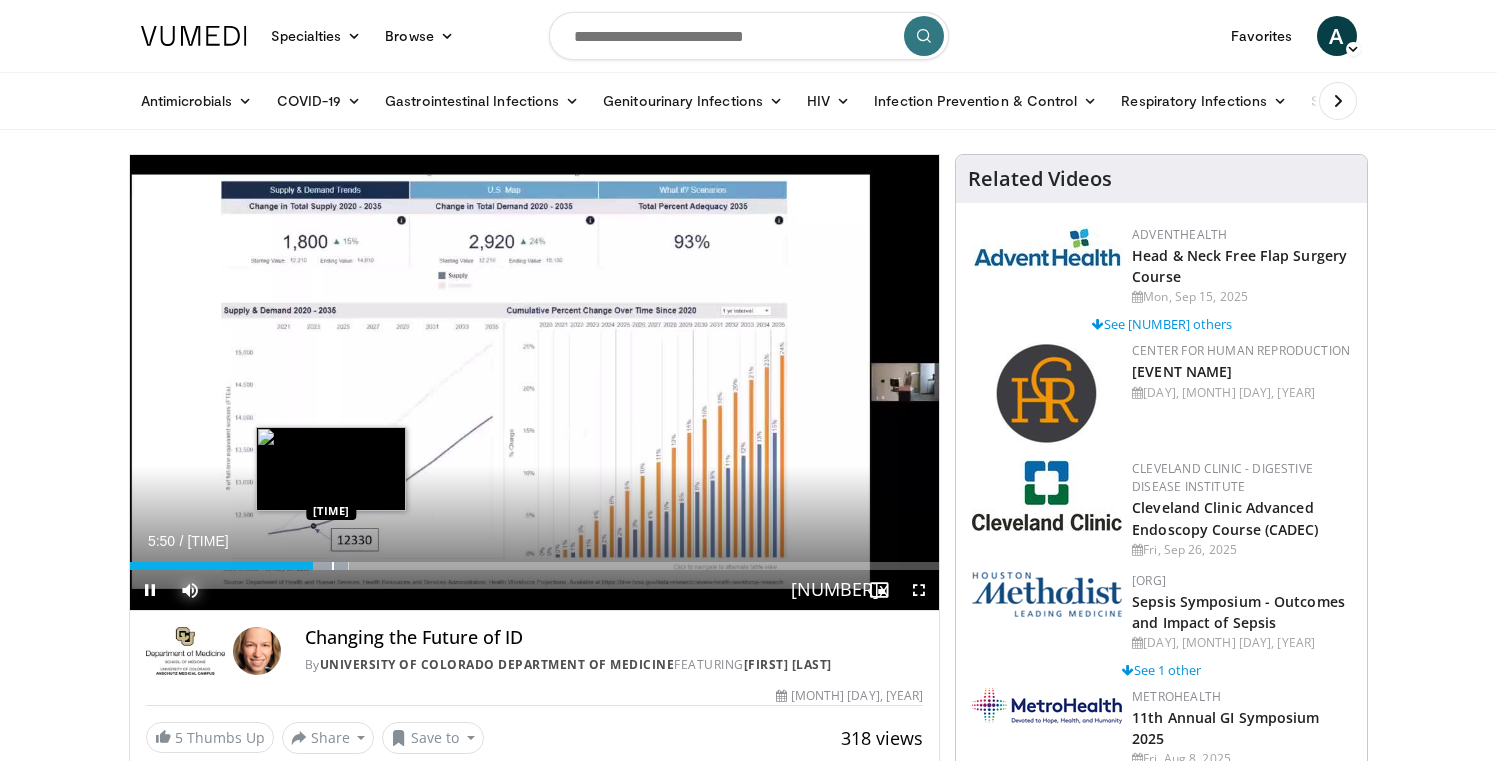 click at bounding box center [333, 566] 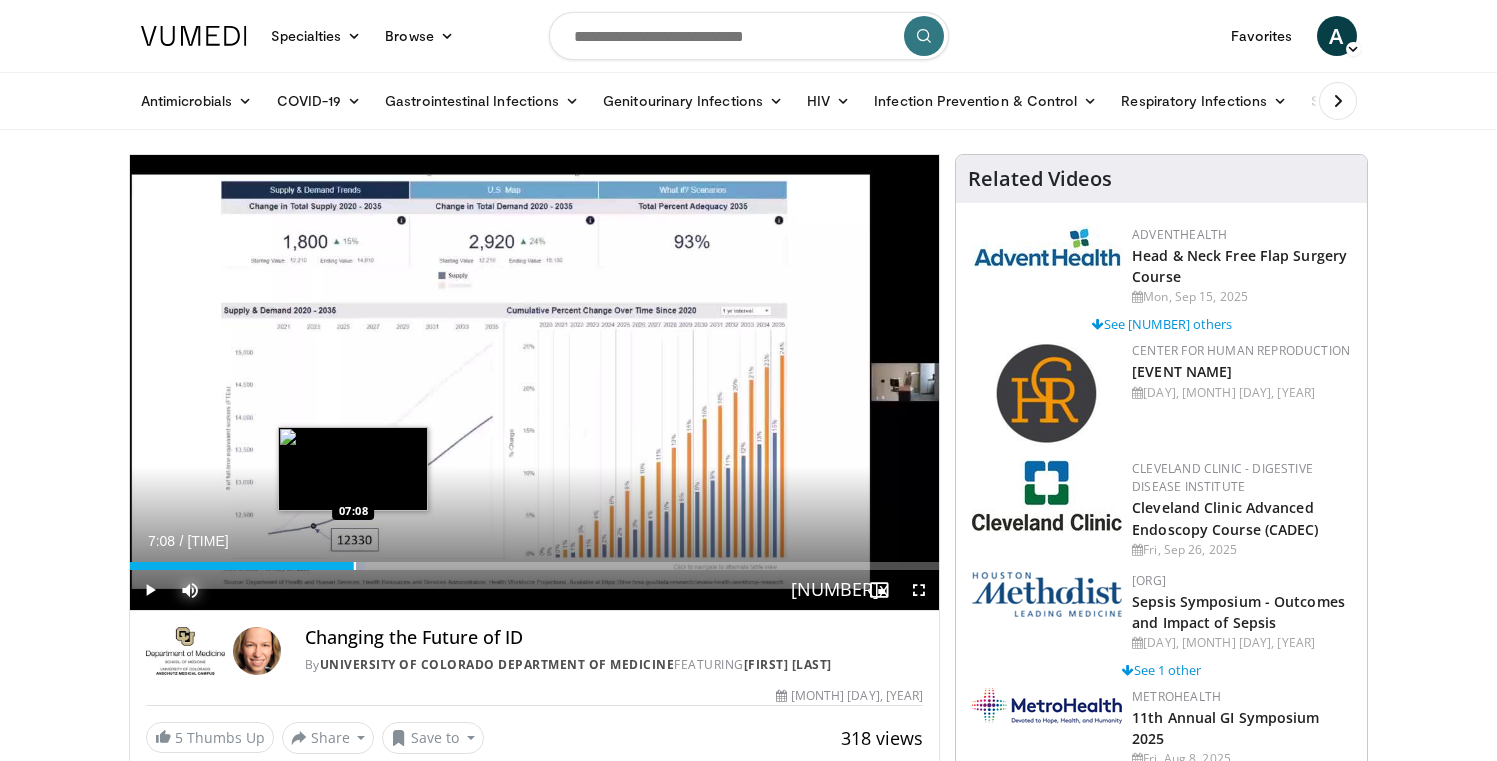 click at bounding box center (355, 566) 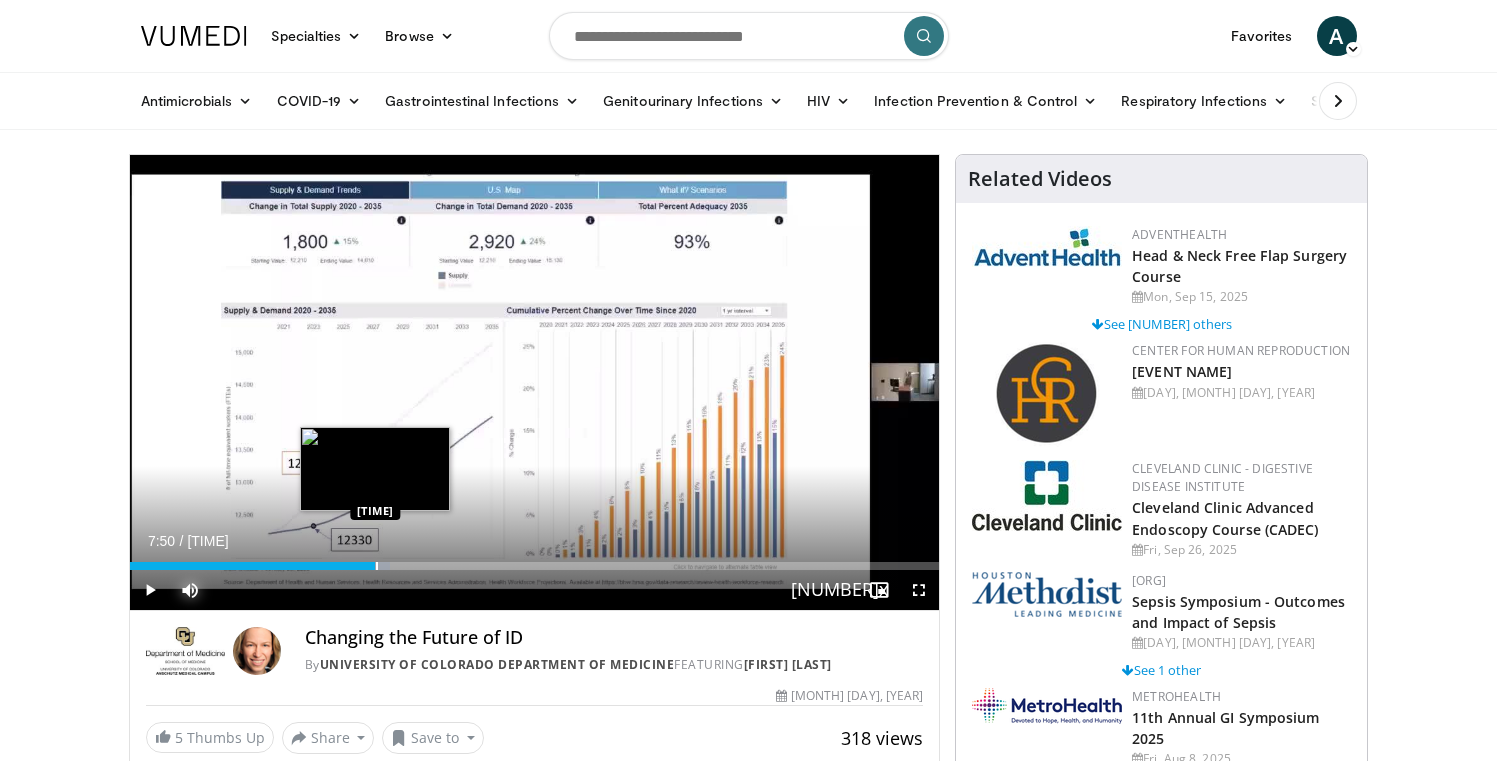 click at bounding box center [377, 566] 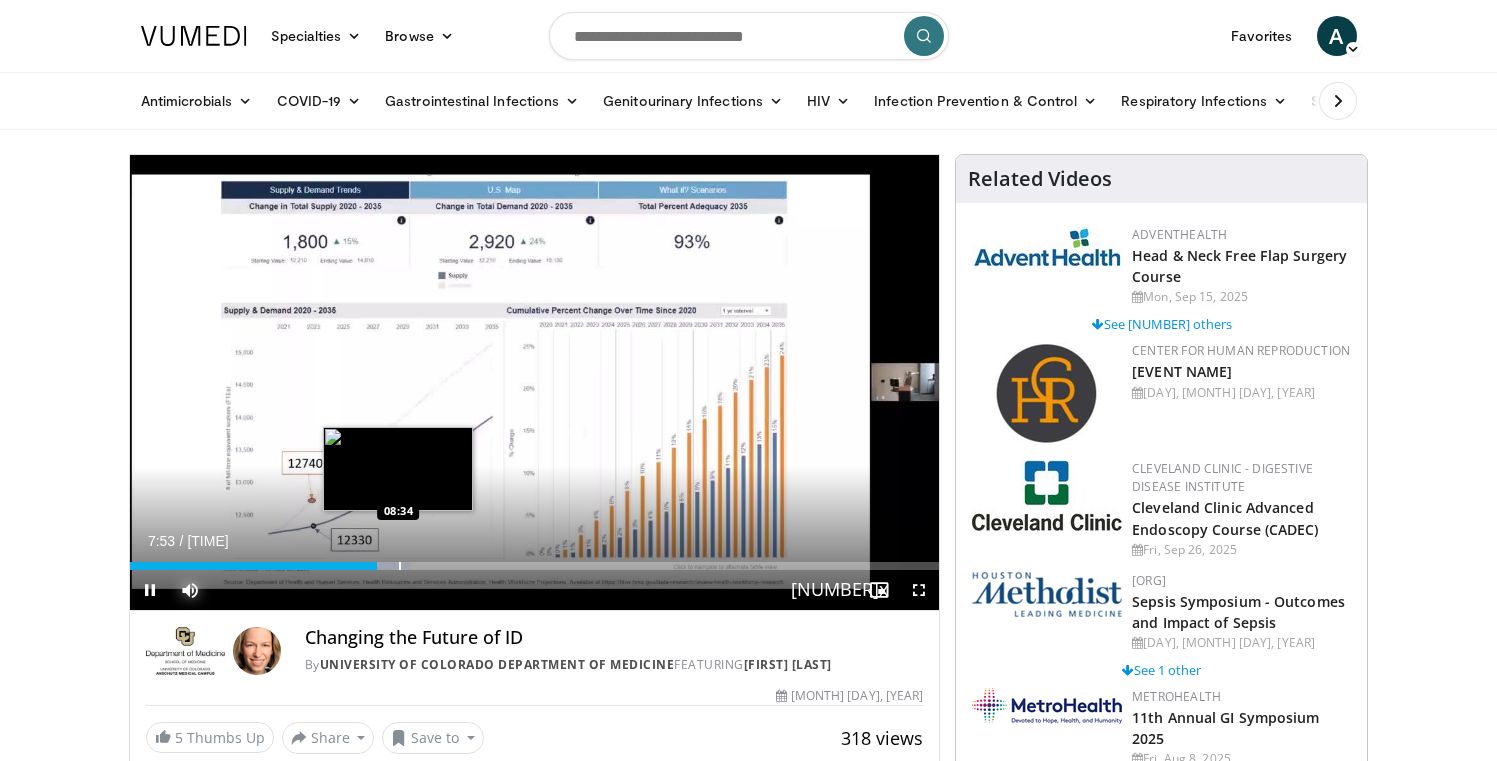 click on "Loaded :  34.78% 07:53 08:34" at bounding box center [535, 560] 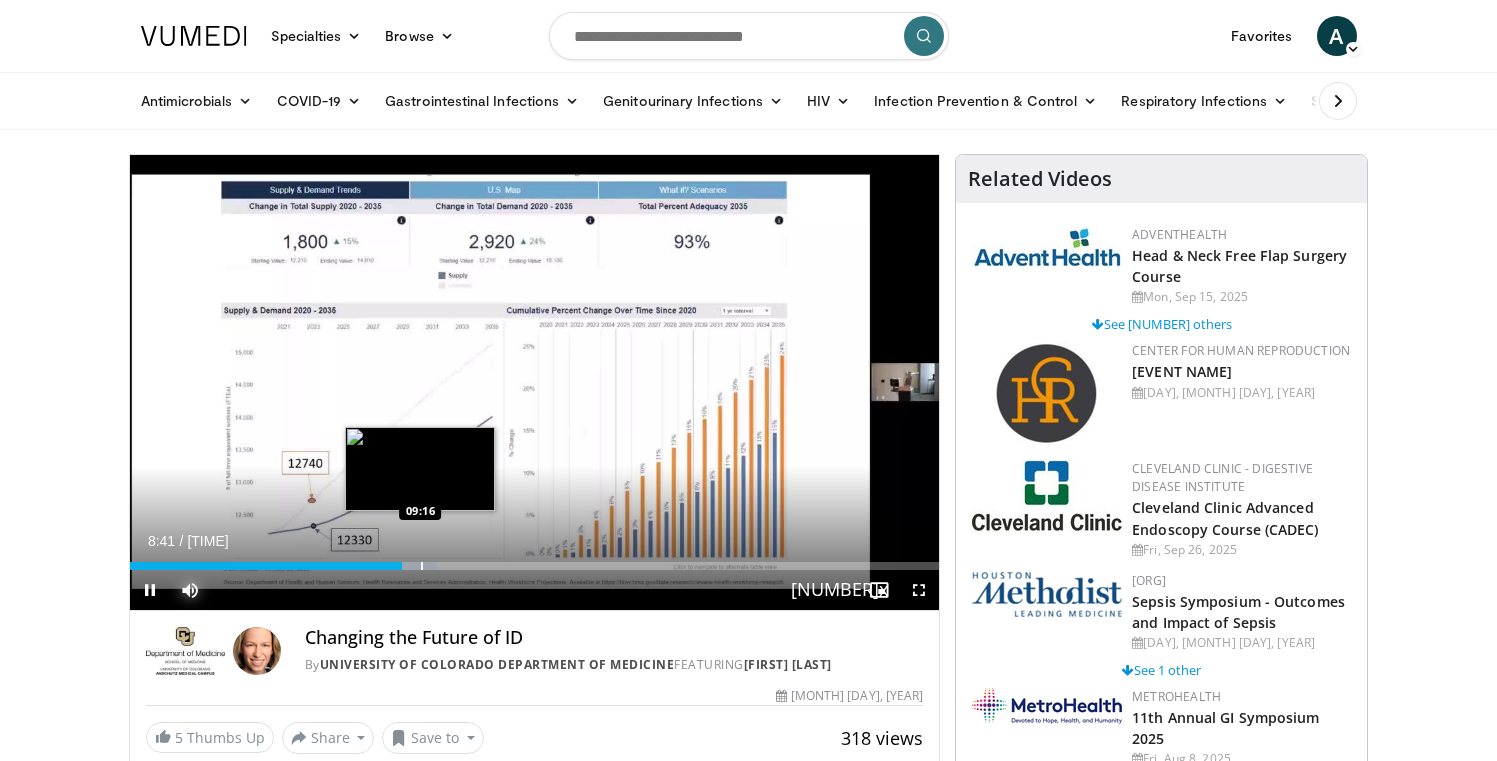 click on "Loaded :  38.00% 08:41 09:16" at bounding box center (535, 560) 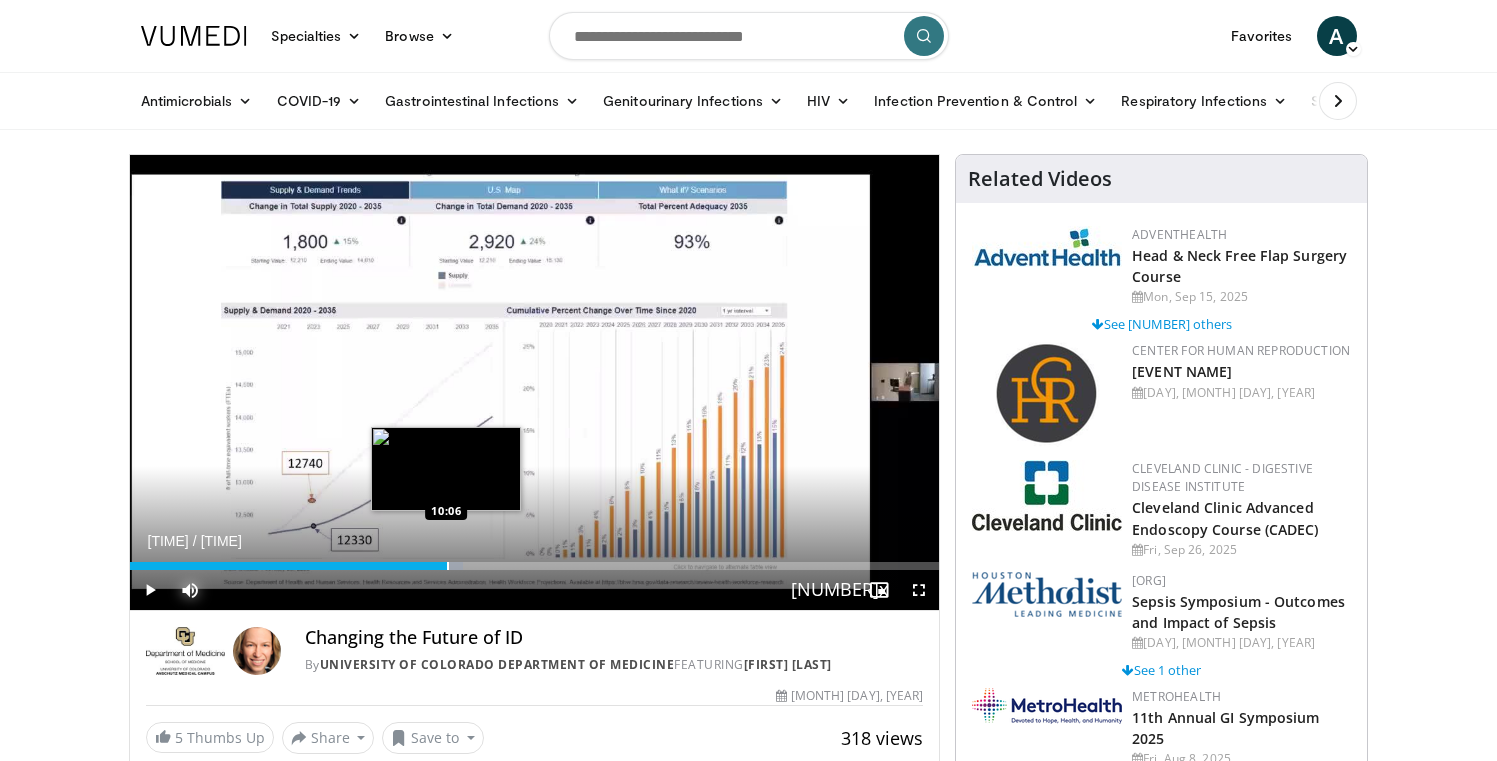 click at bounding box center [448, 566] 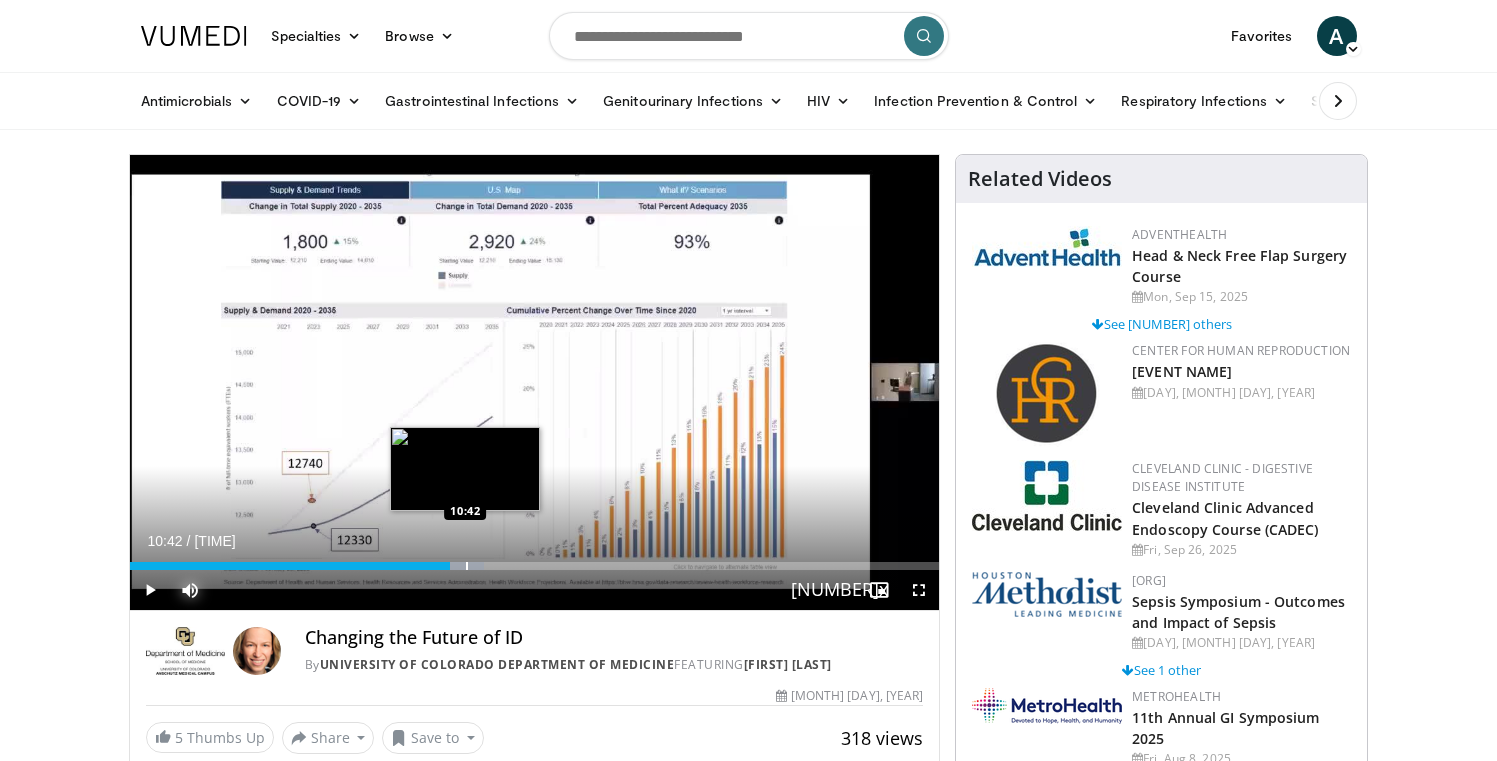 click at bounding box center (467, 566) 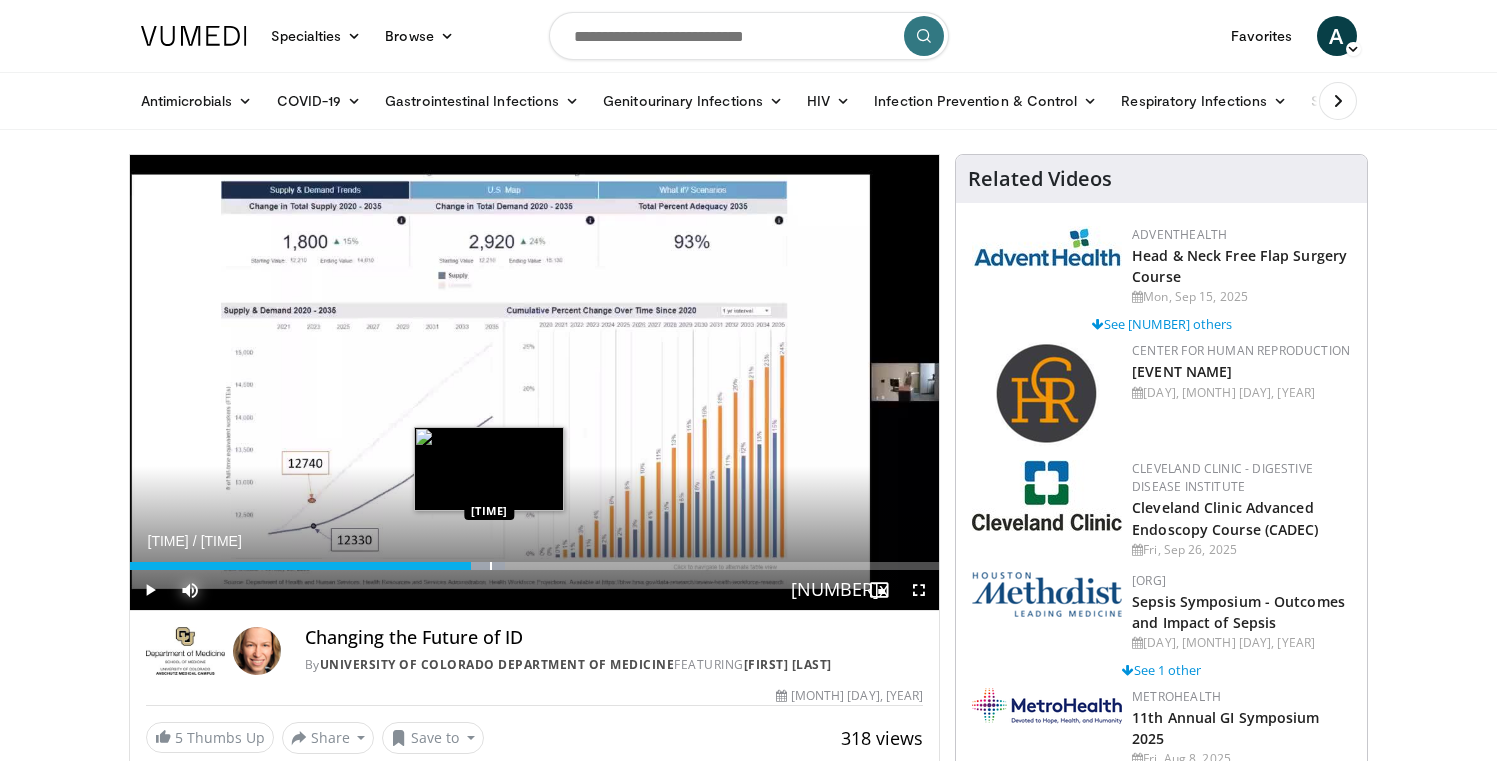click at bounding box center [491, 566] 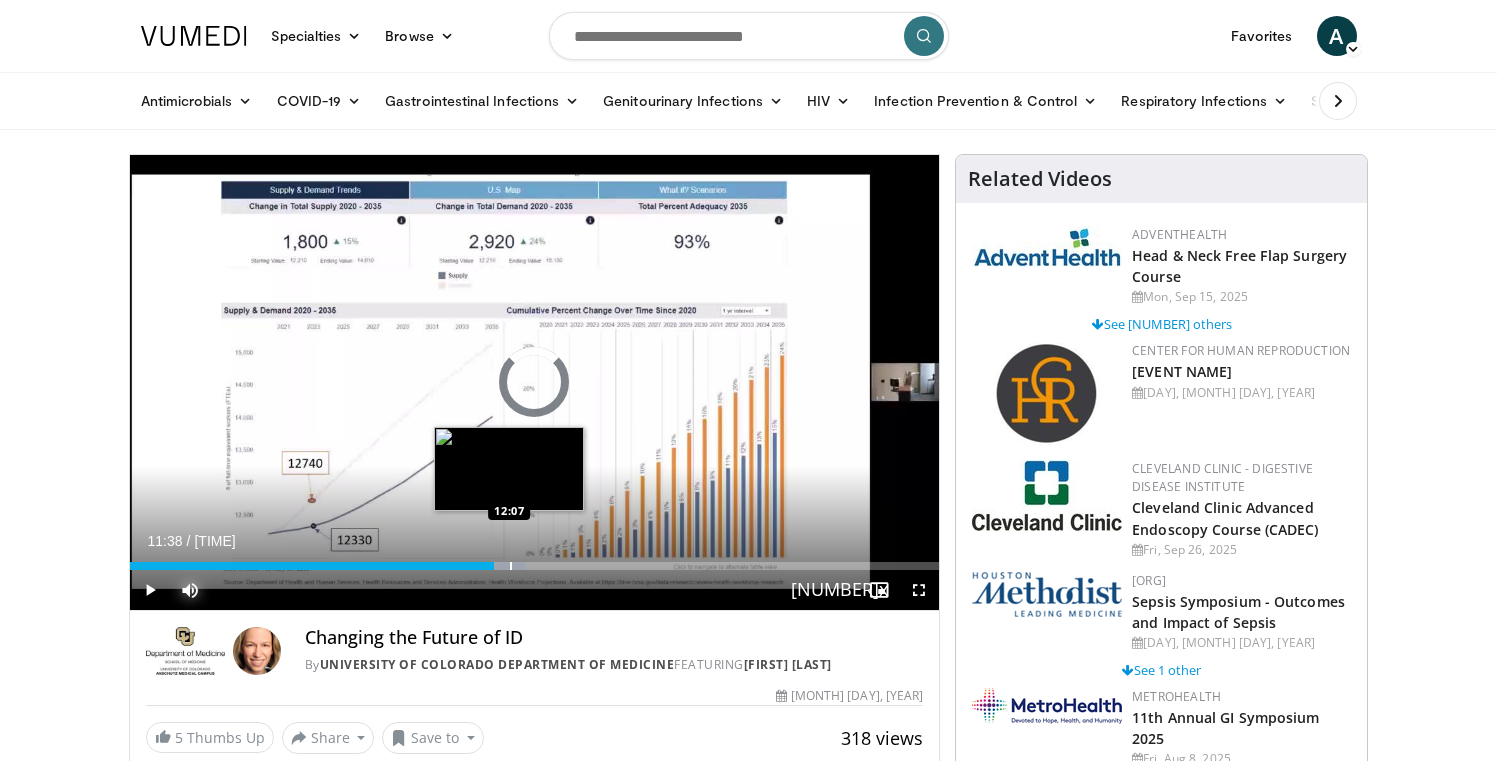 click at bounding box center (511, 566) 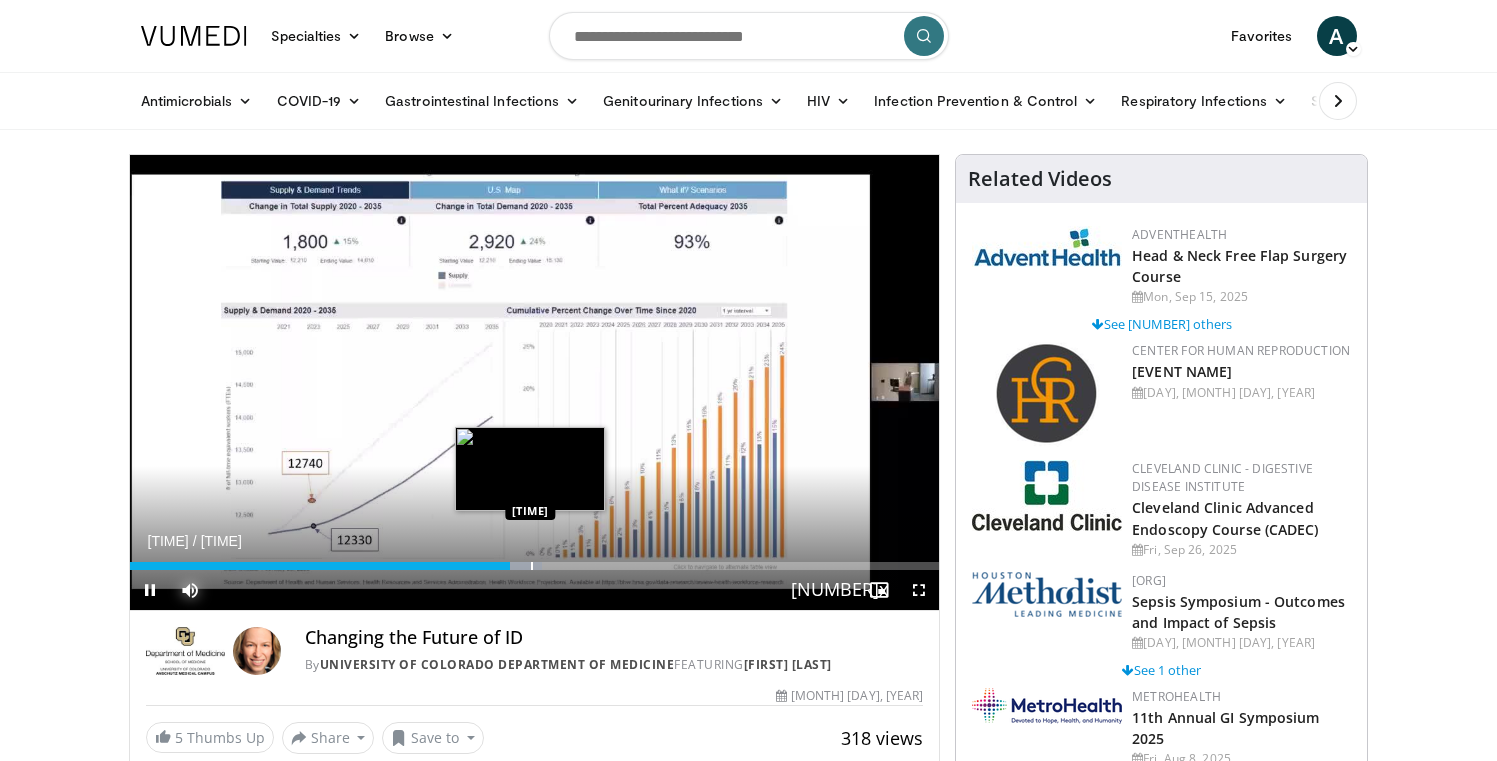 click at bounding box center [519, 566] 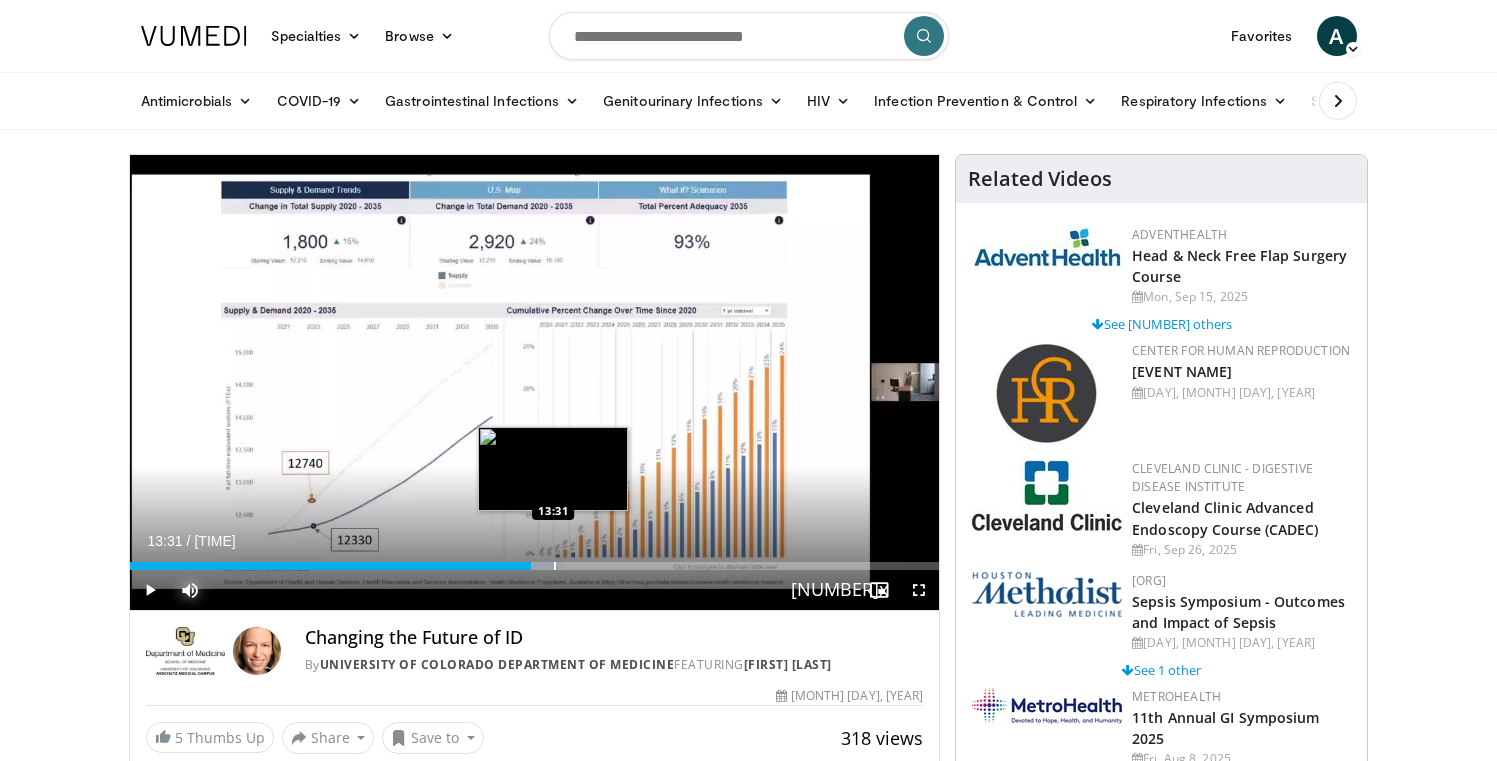 click at bounding box center [555, 566] 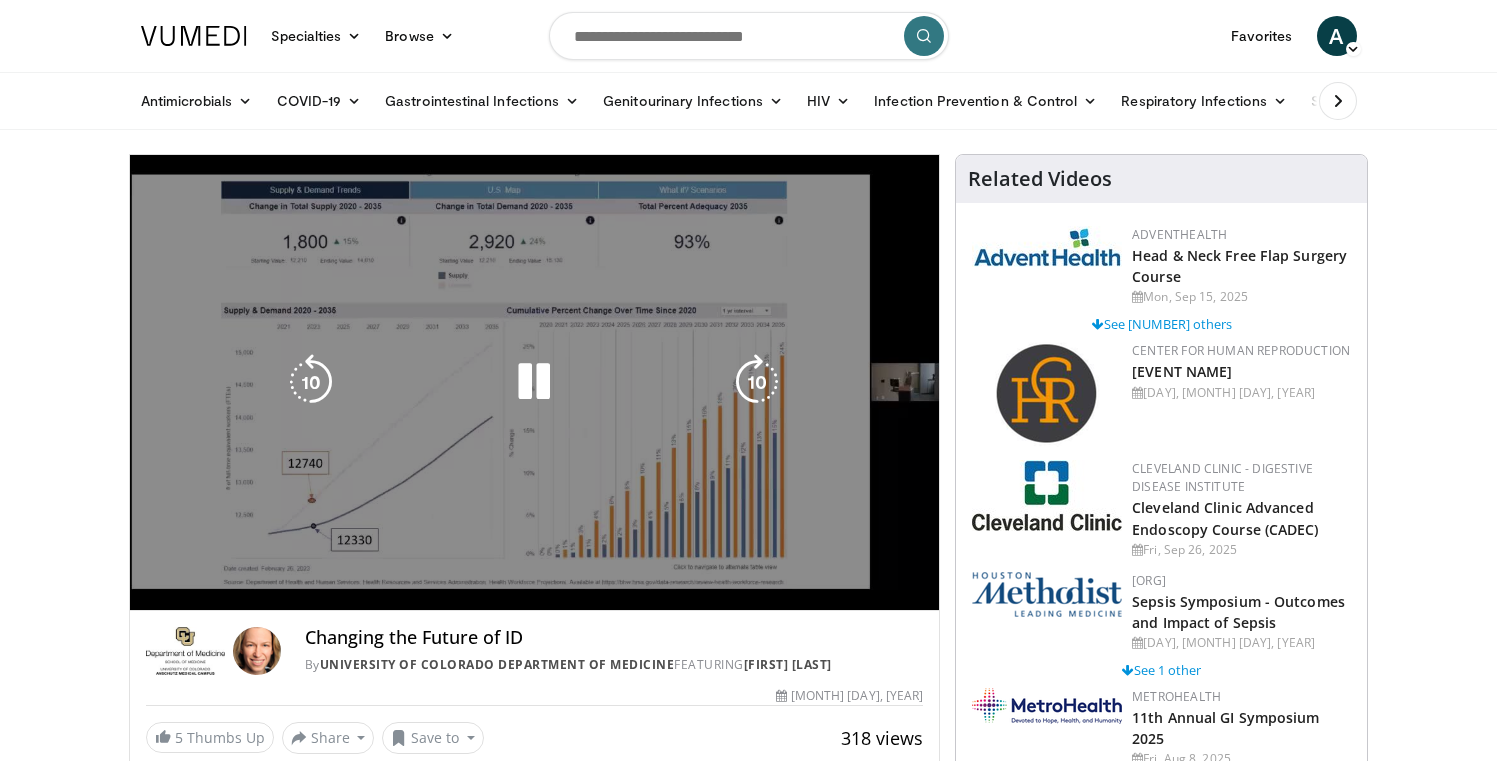 click on "10 seconds
Tap to unmute" at bounding box center [535, 382] 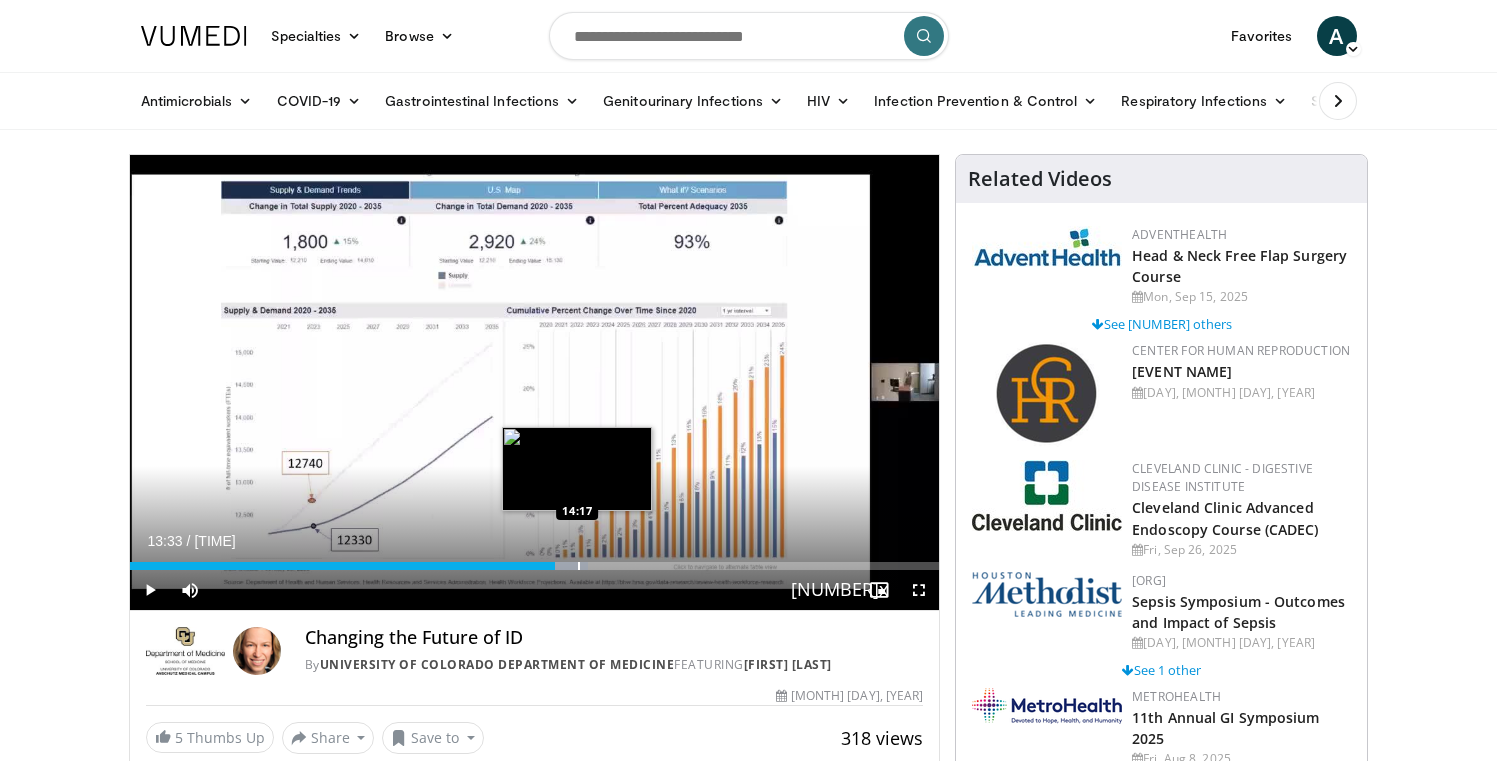 click on "Loaded :  56.68% 13:33 14:17" at bounding box center [535, 566] 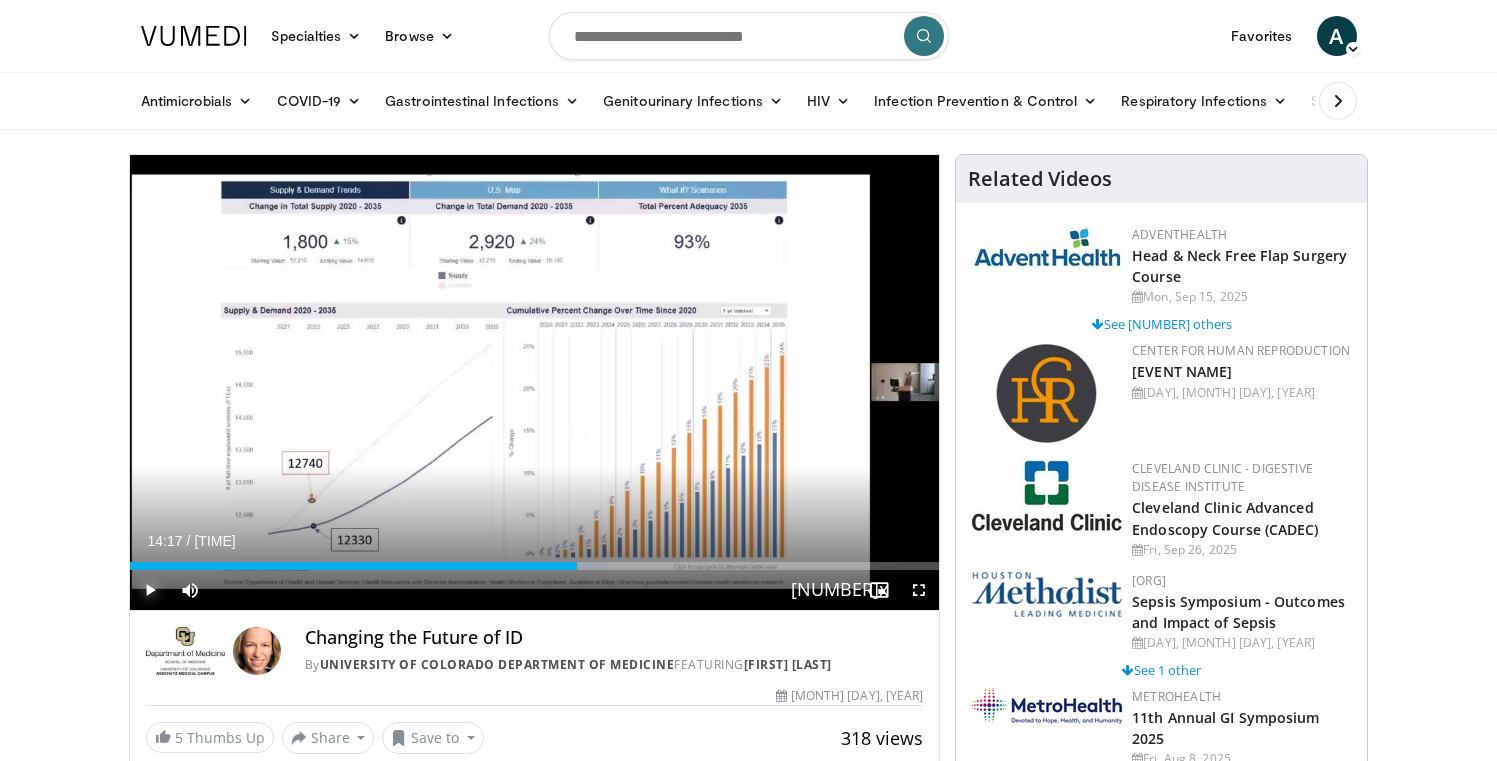 click at bounding box center [150, 590] 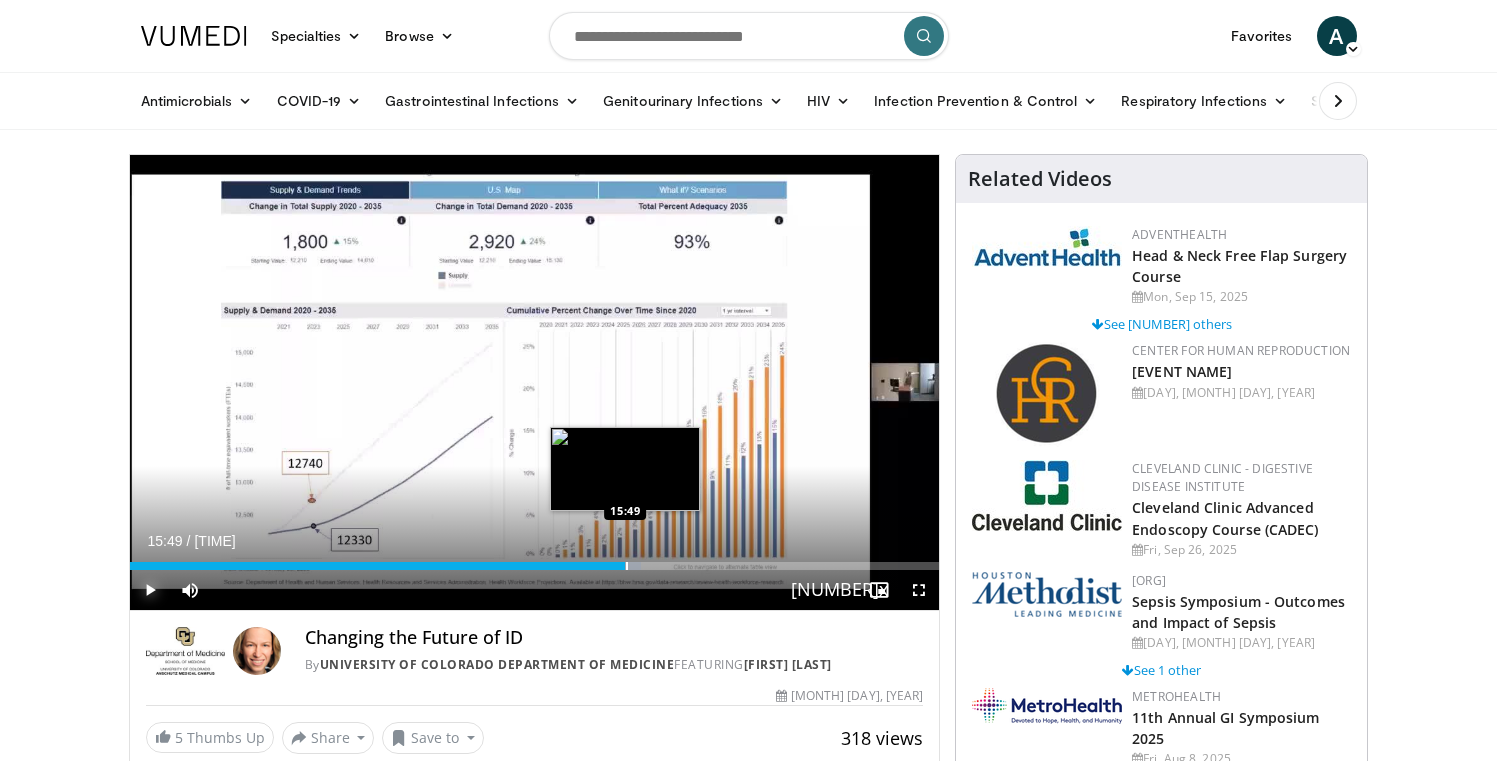 click at bounding box center [627, 566] 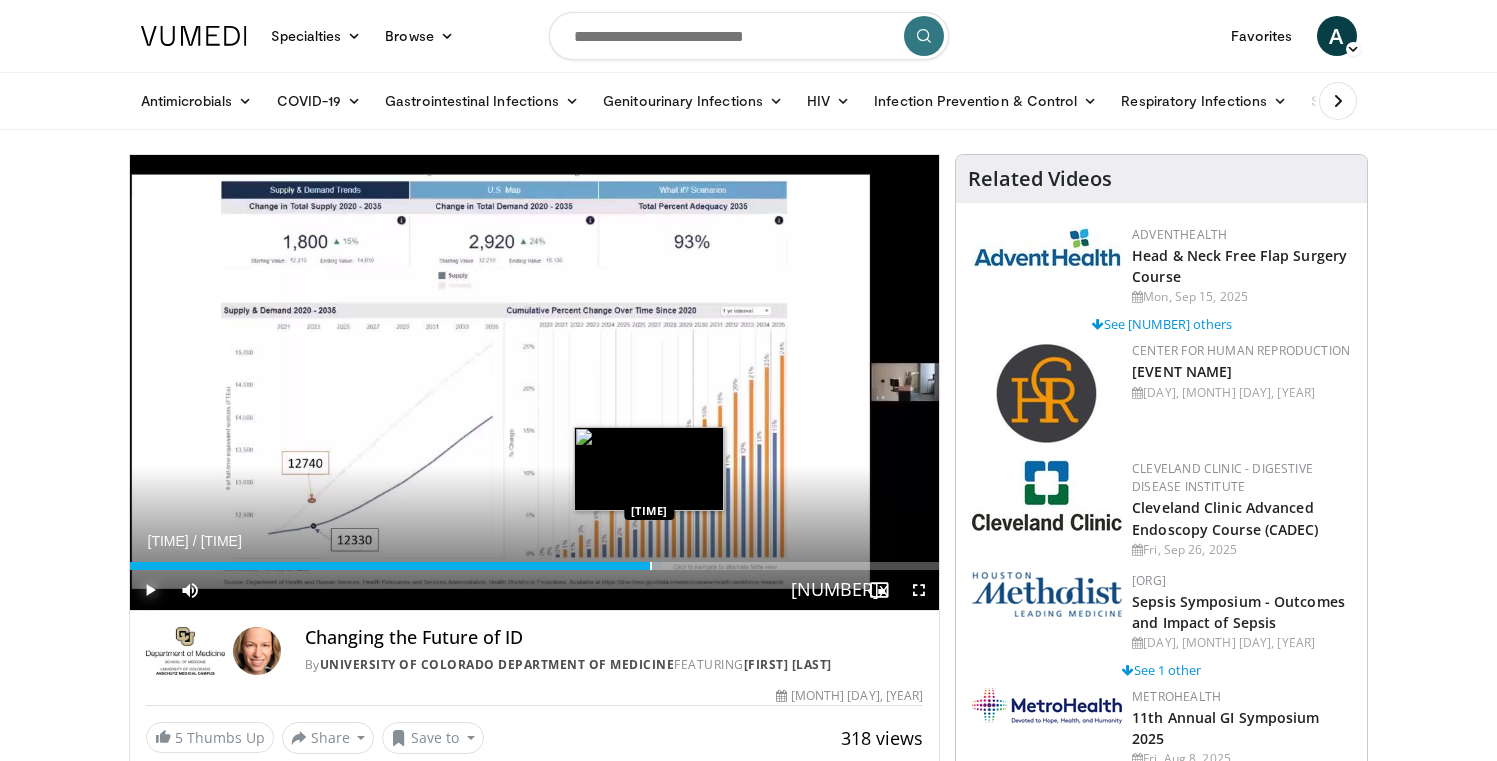 click at bounding box center [651, 566] 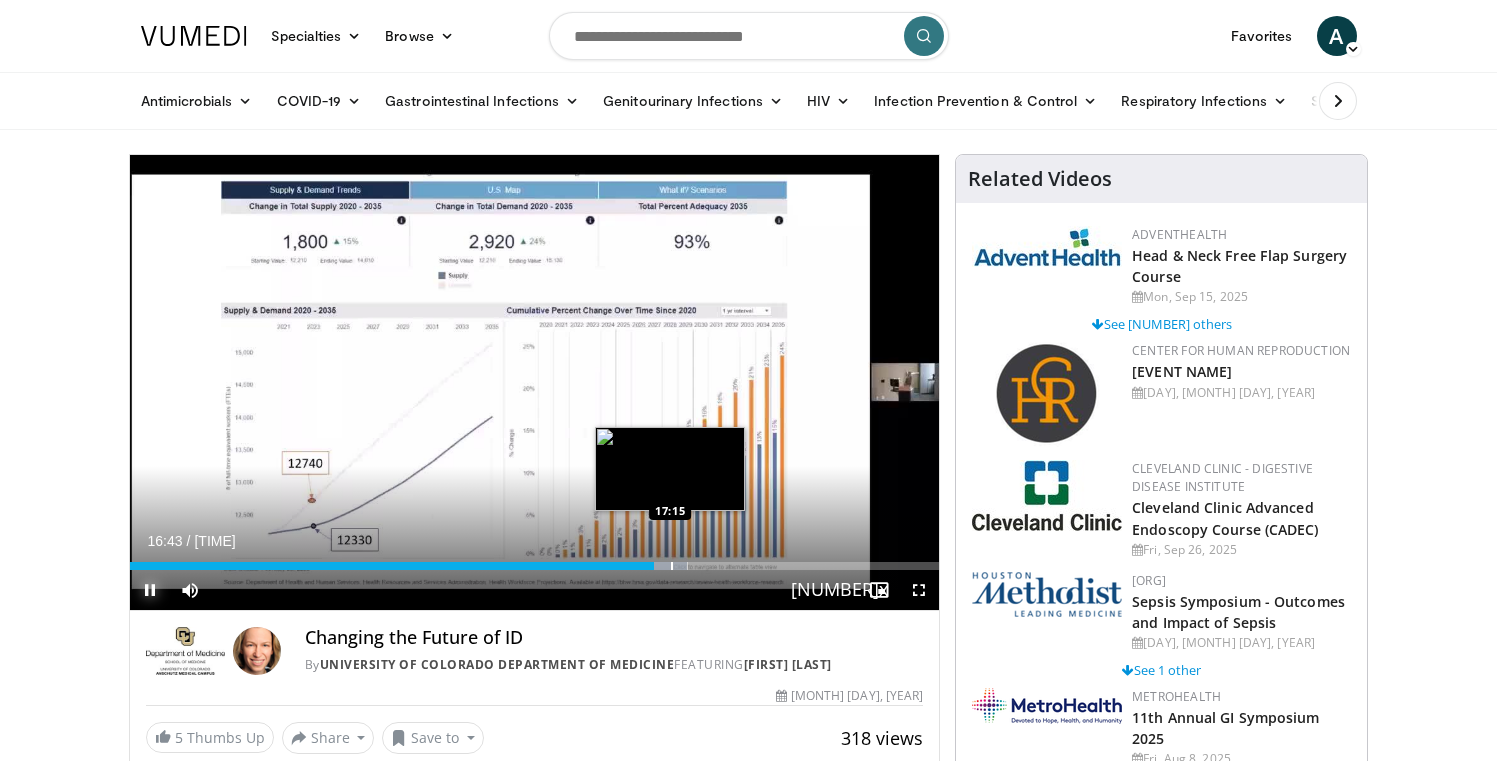 click at bounding box center (672, 566) 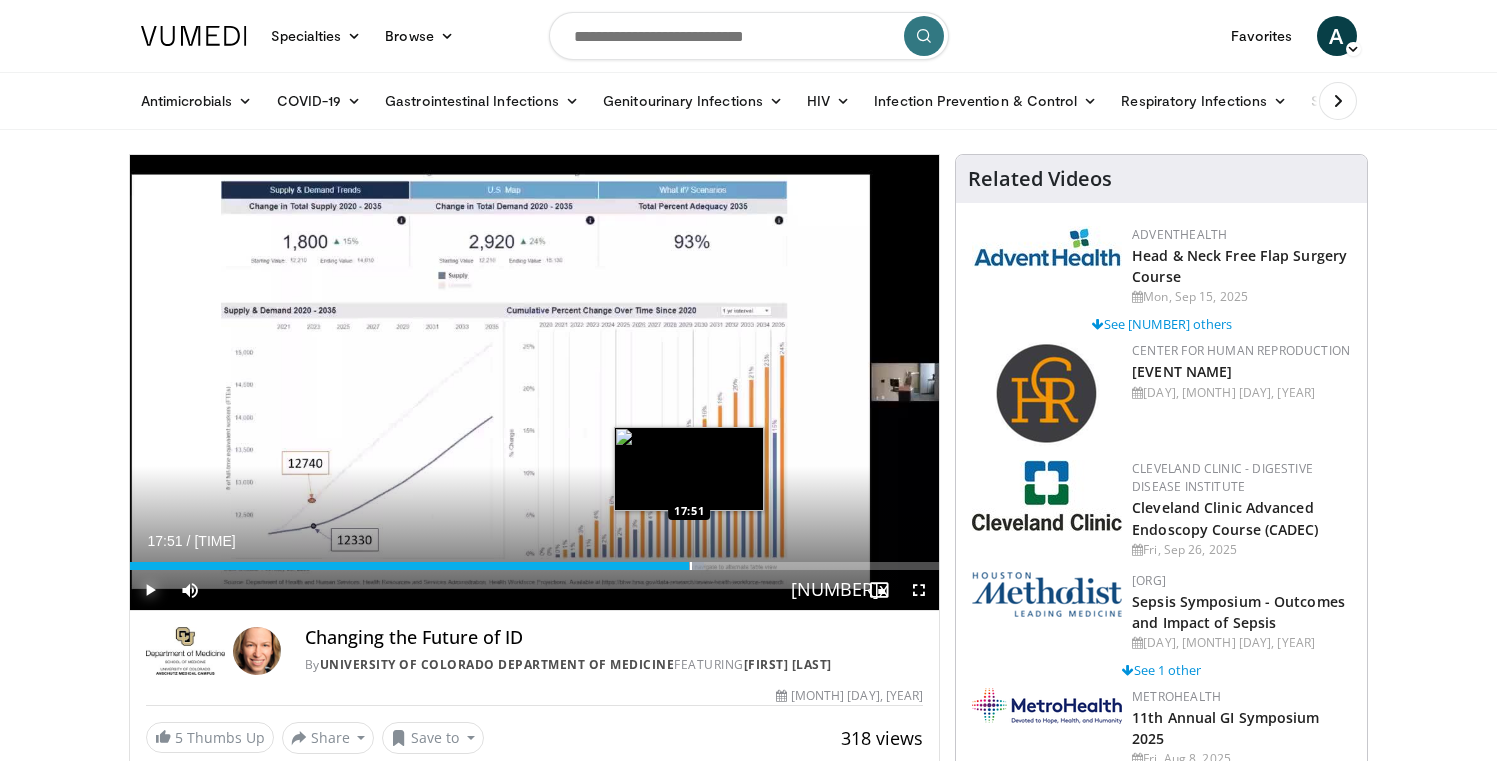 click on "Loaded : [PERCENT]% [TIME] [TIME]" at bounding box center [535, 566] 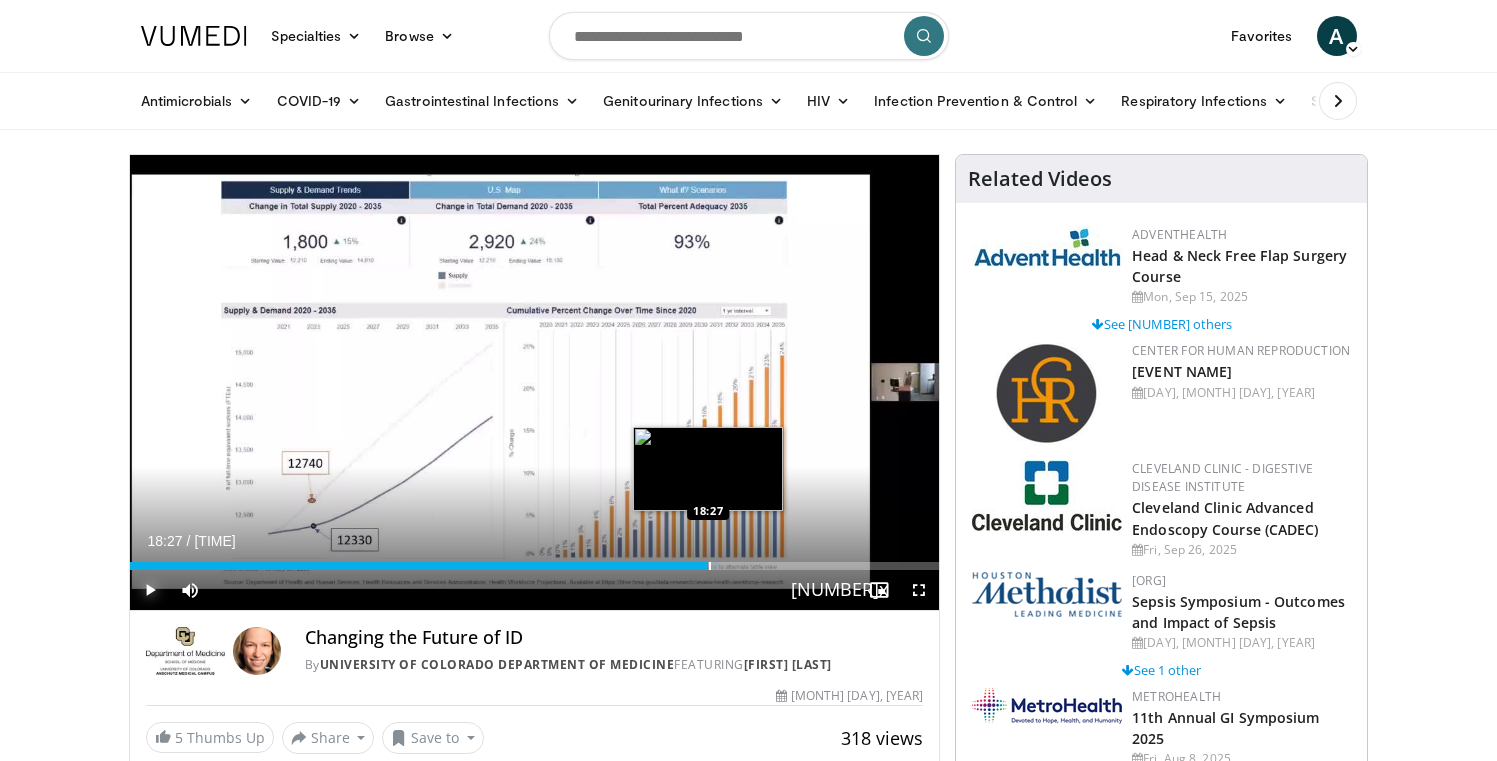 click at bounding box center (710, 566) 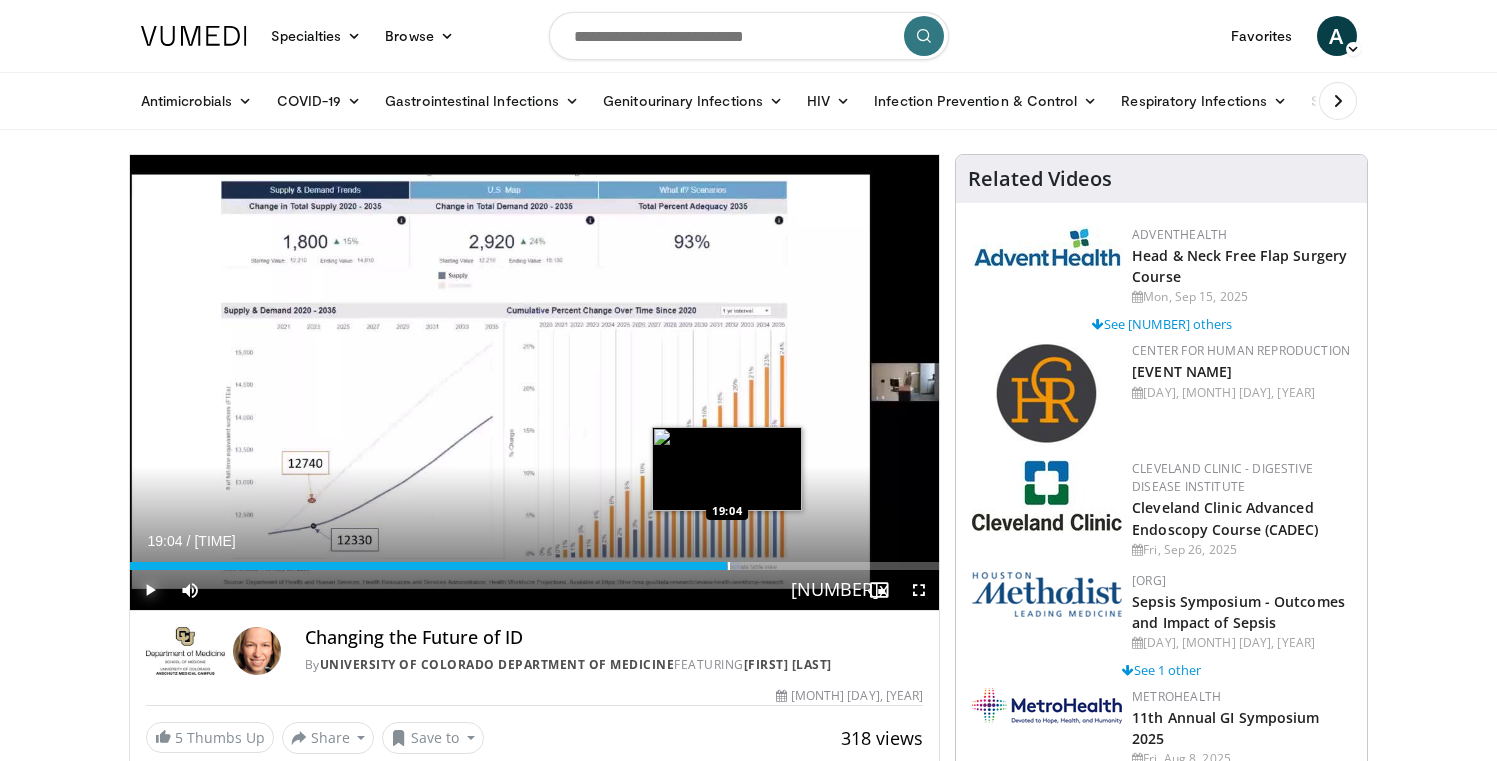 click at bounding box center (729, 566) 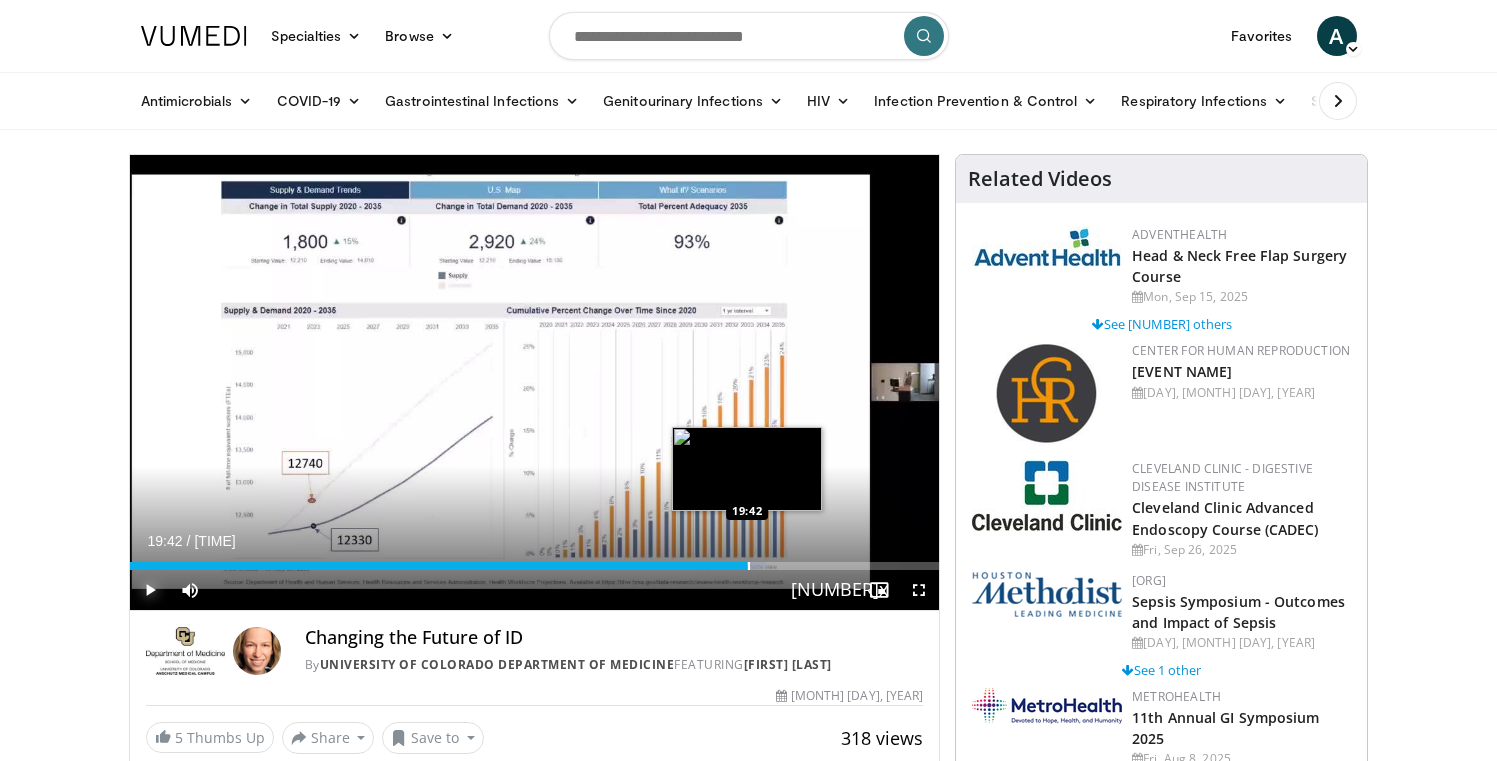 click at bounding box center (749, 566) 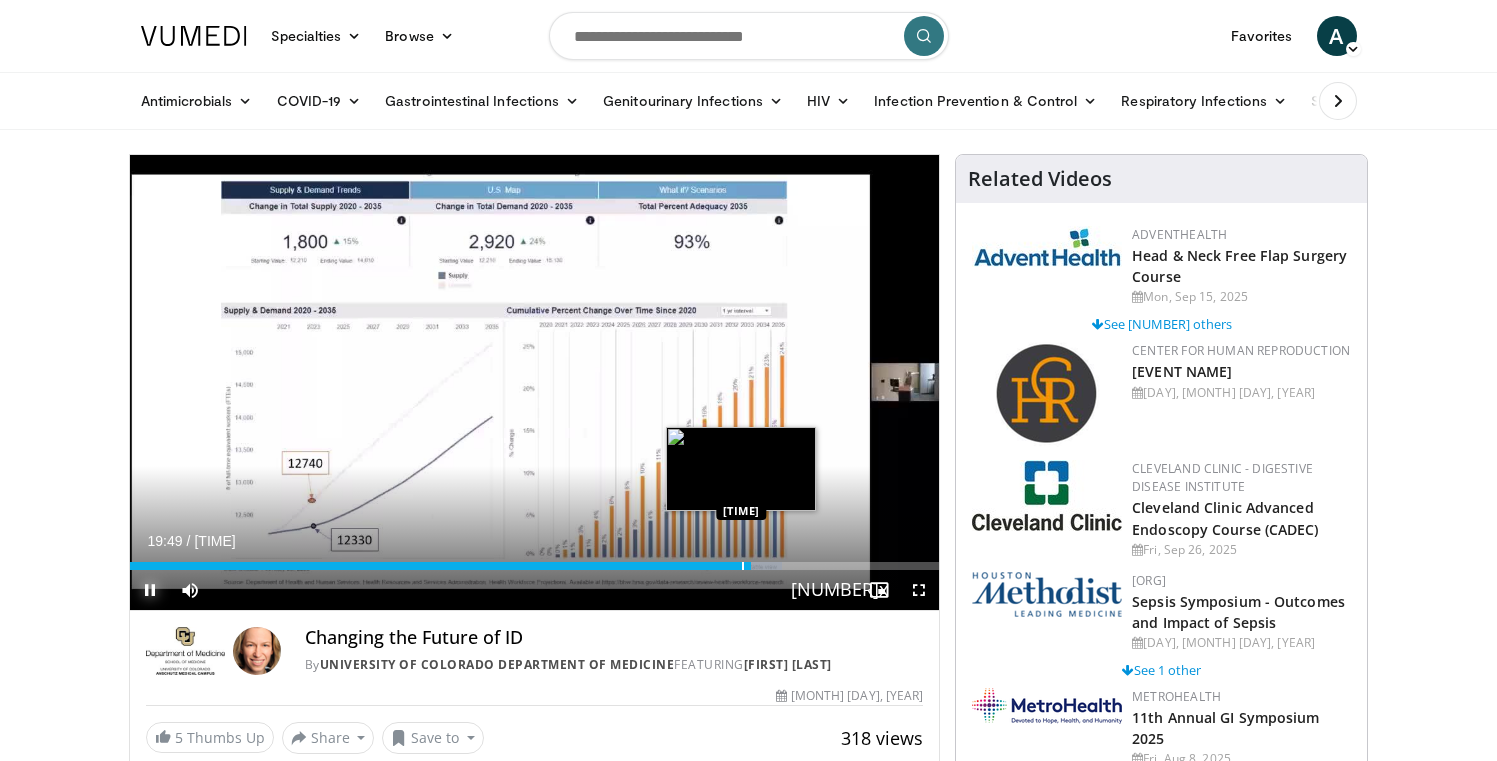 click at bounding box center (743, 566) 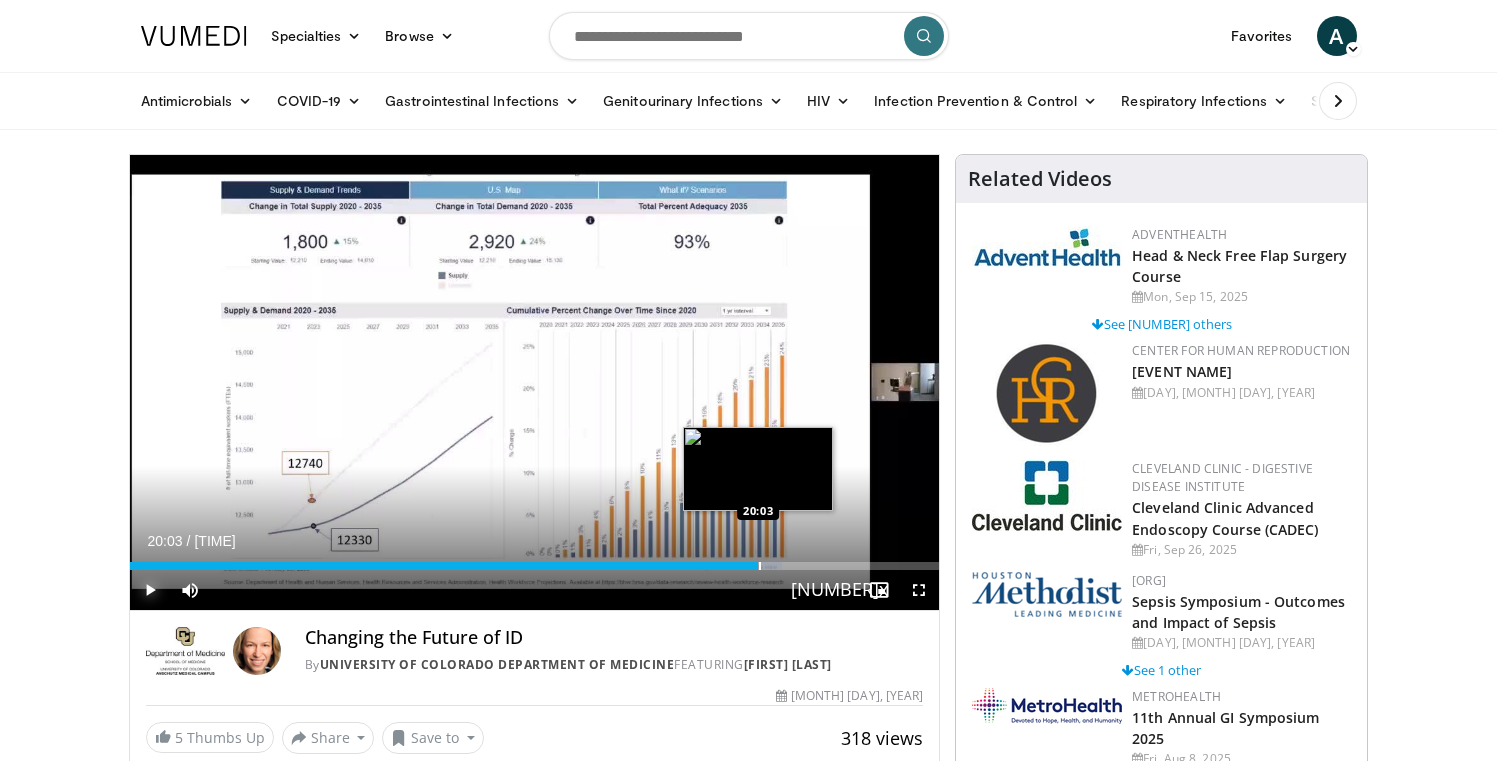click at bounding box center [760, 566] 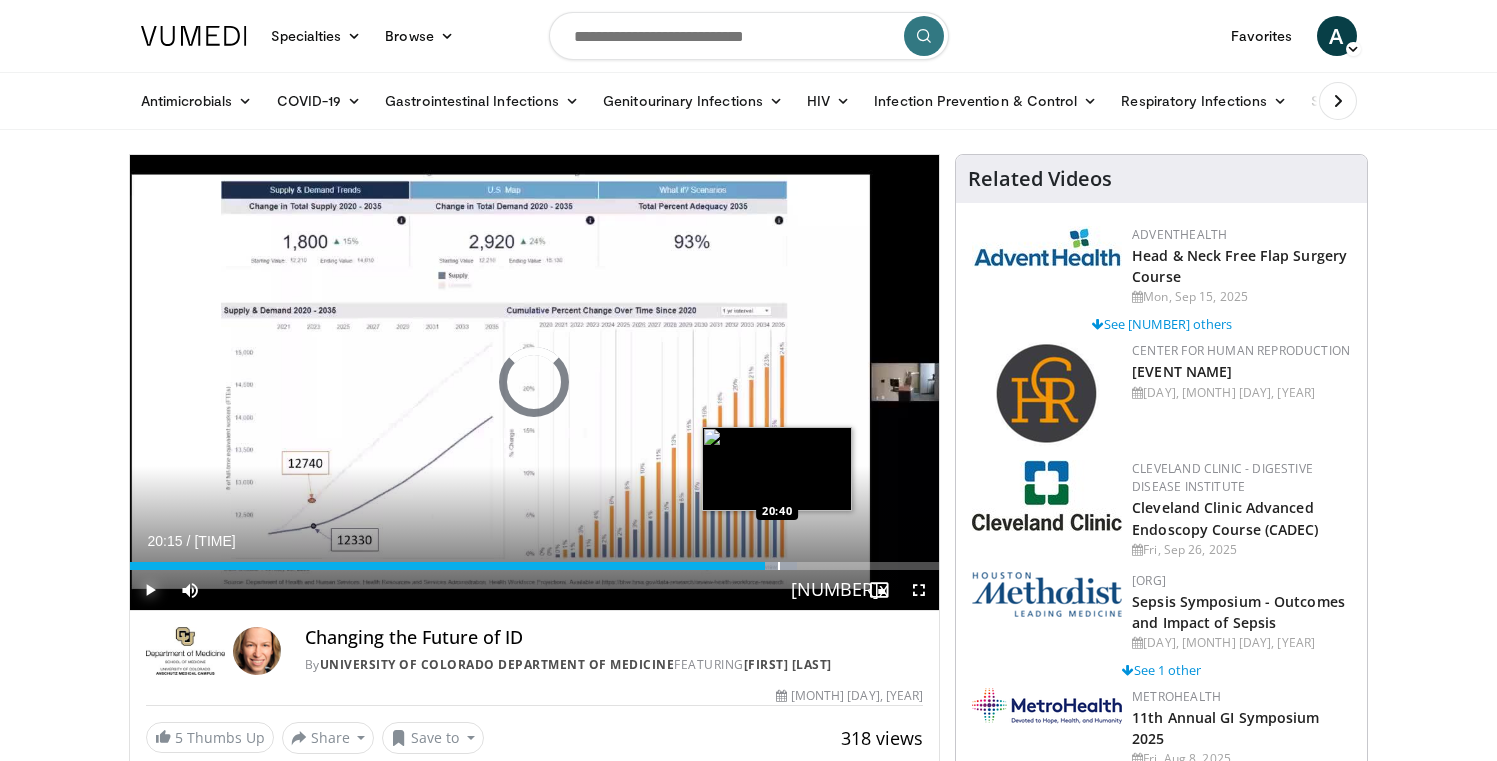 click at bounding box center (779, 566) 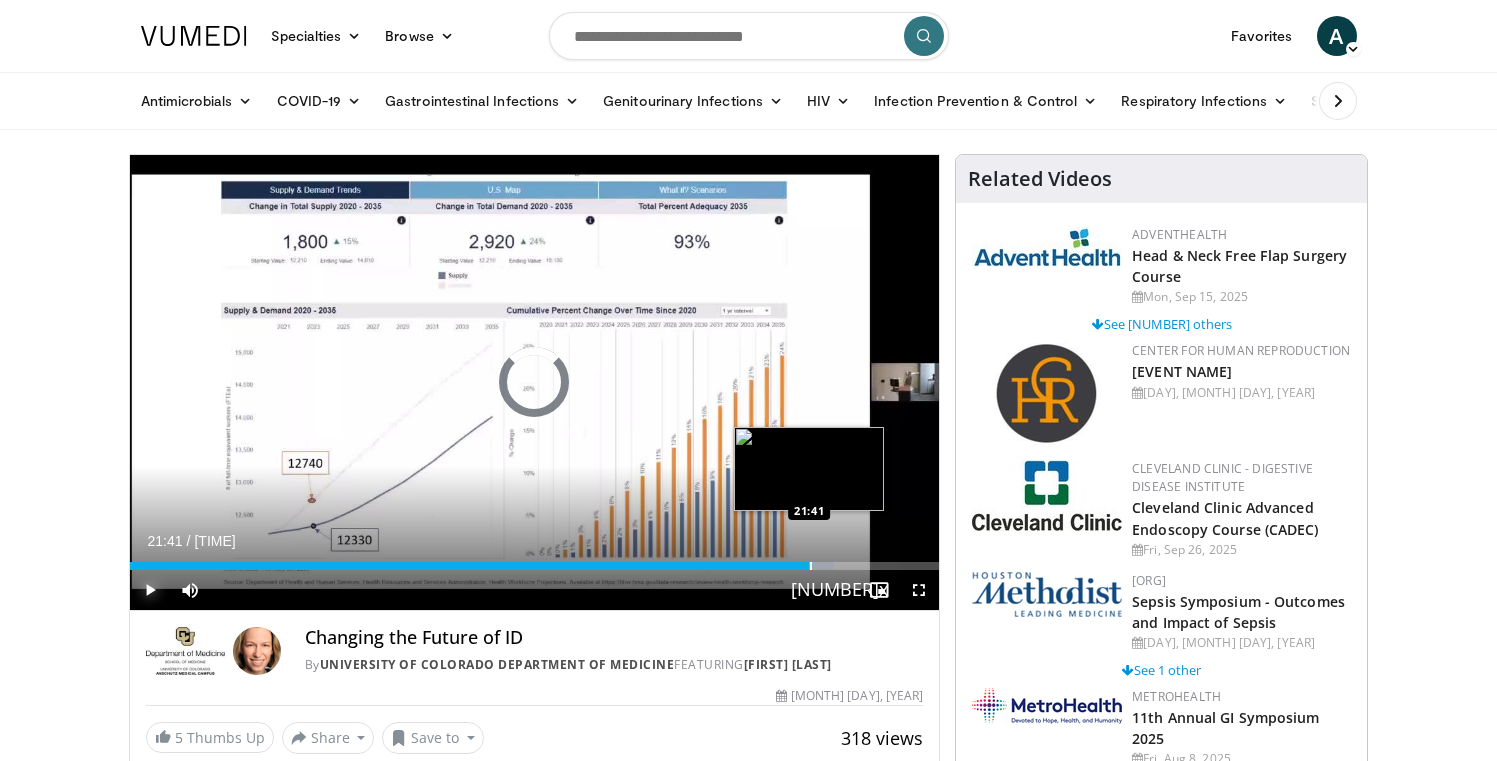 click at bounding box center (811, 566) 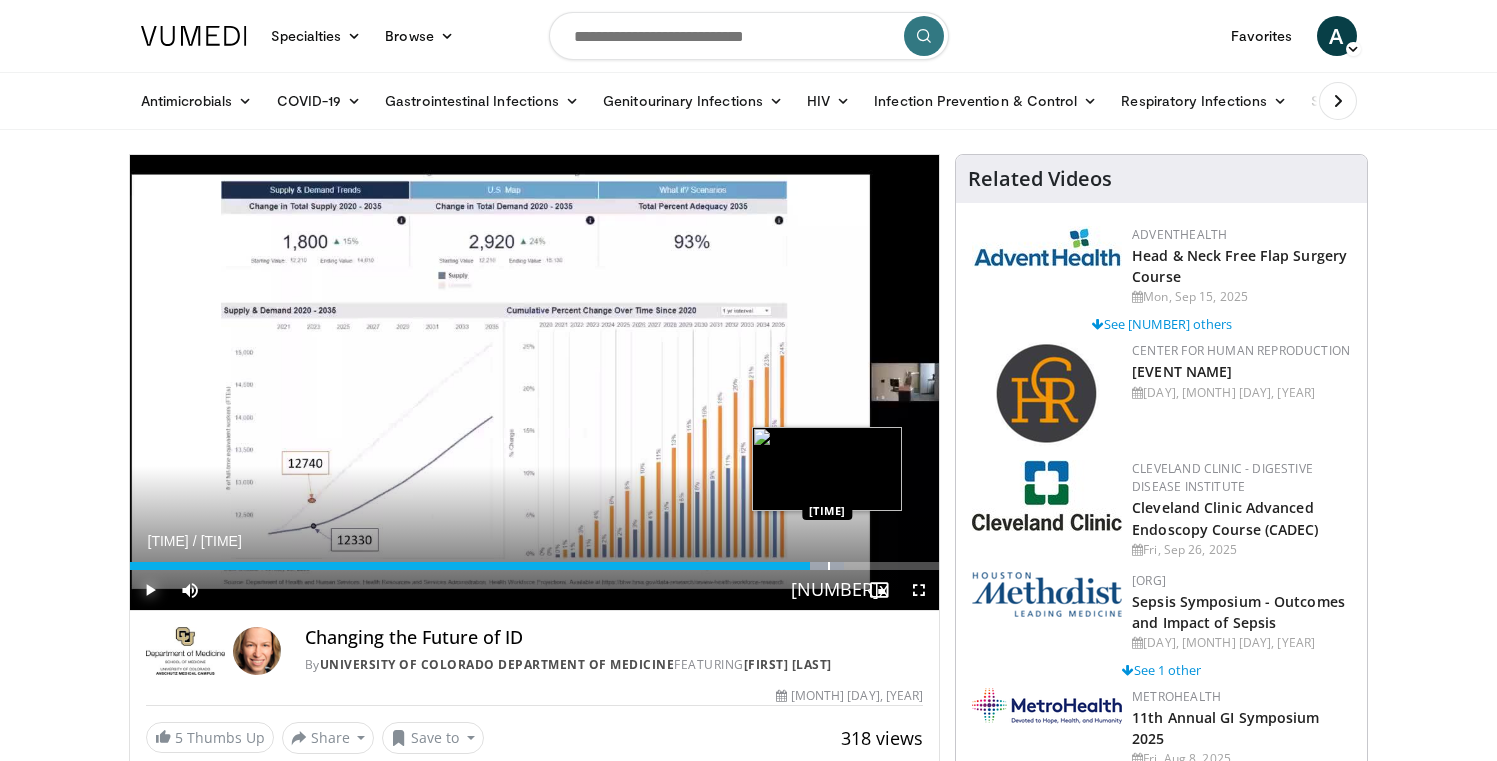 click at bounding box center [829, 566] 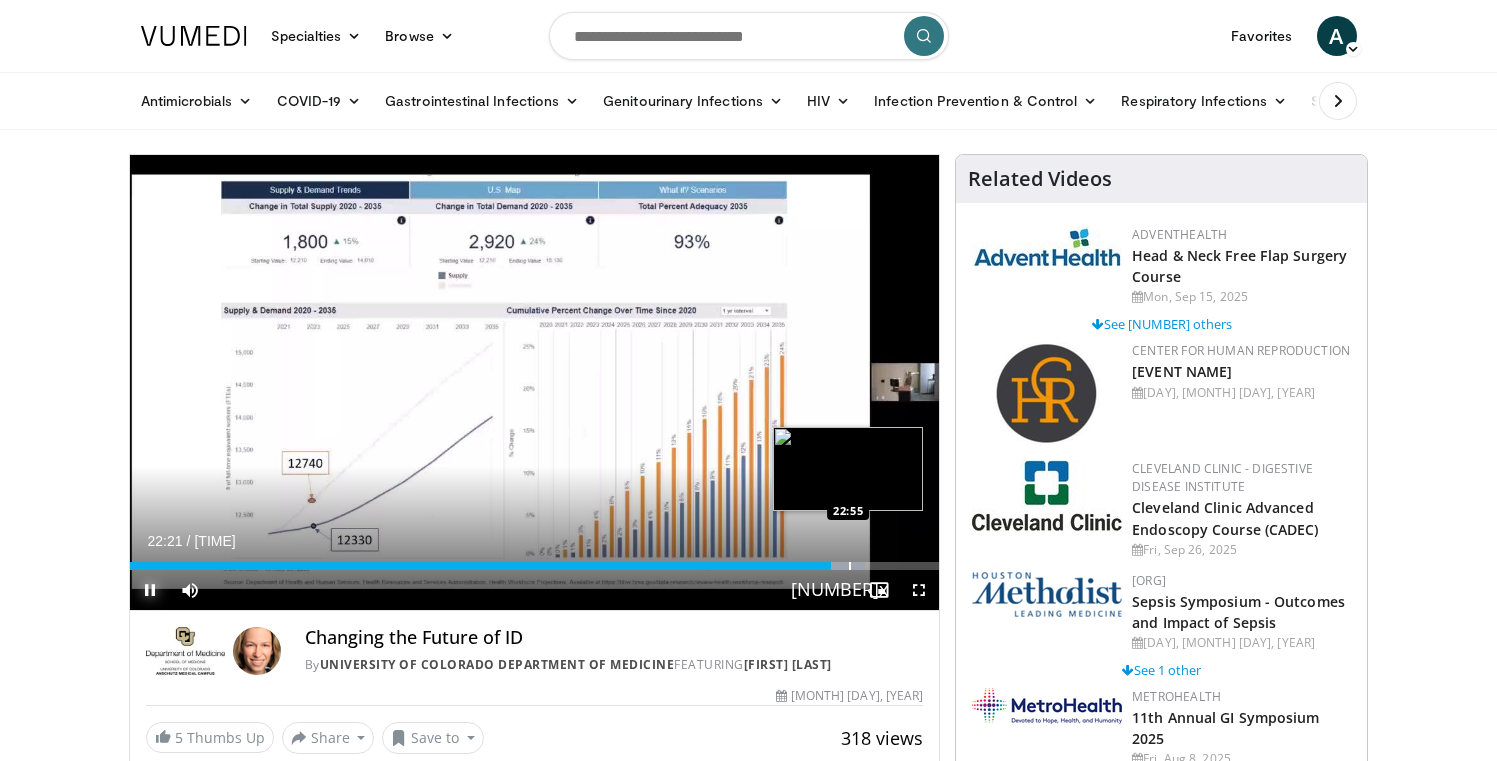click at bounding box center (850, 566) 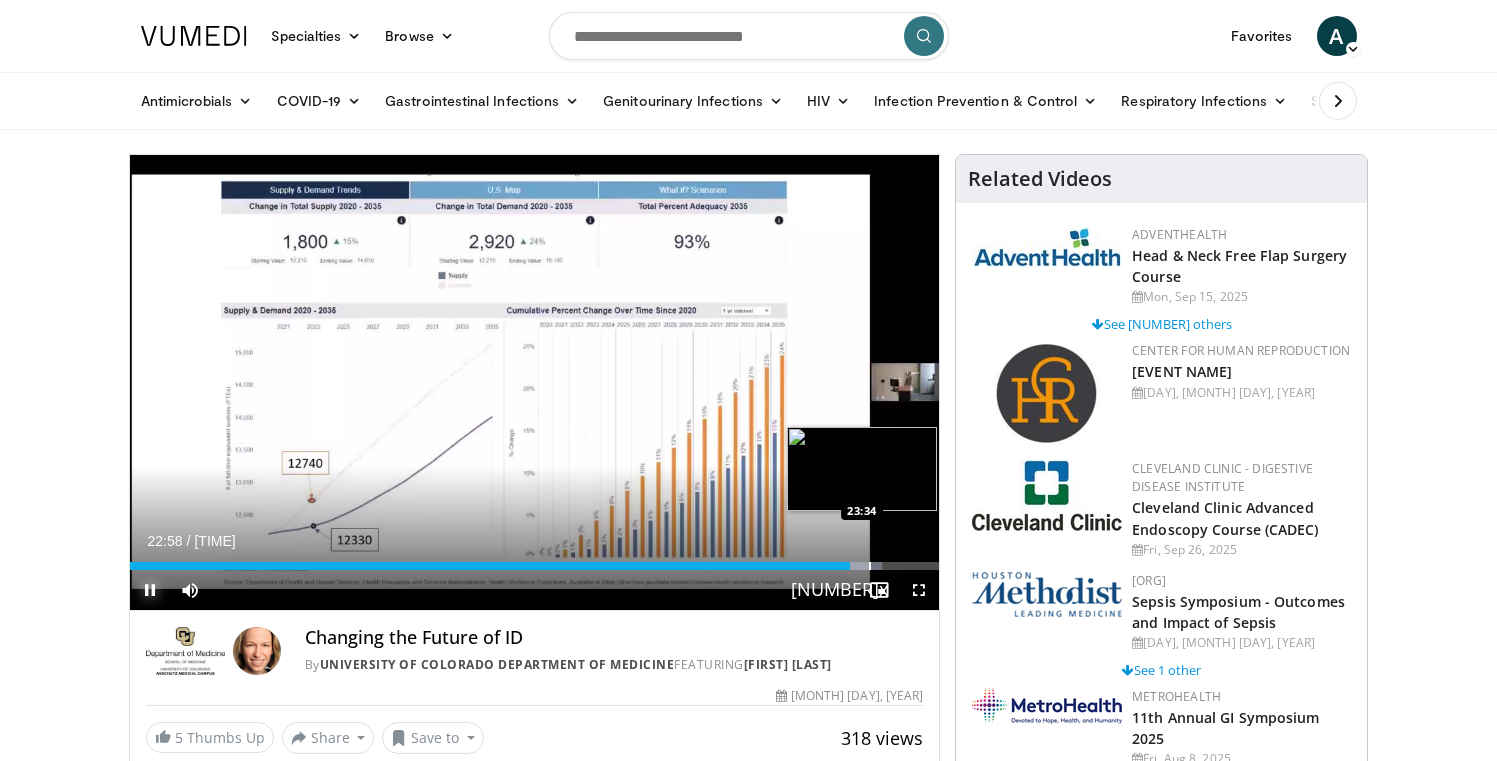 click at bounding box center (870, 566) 